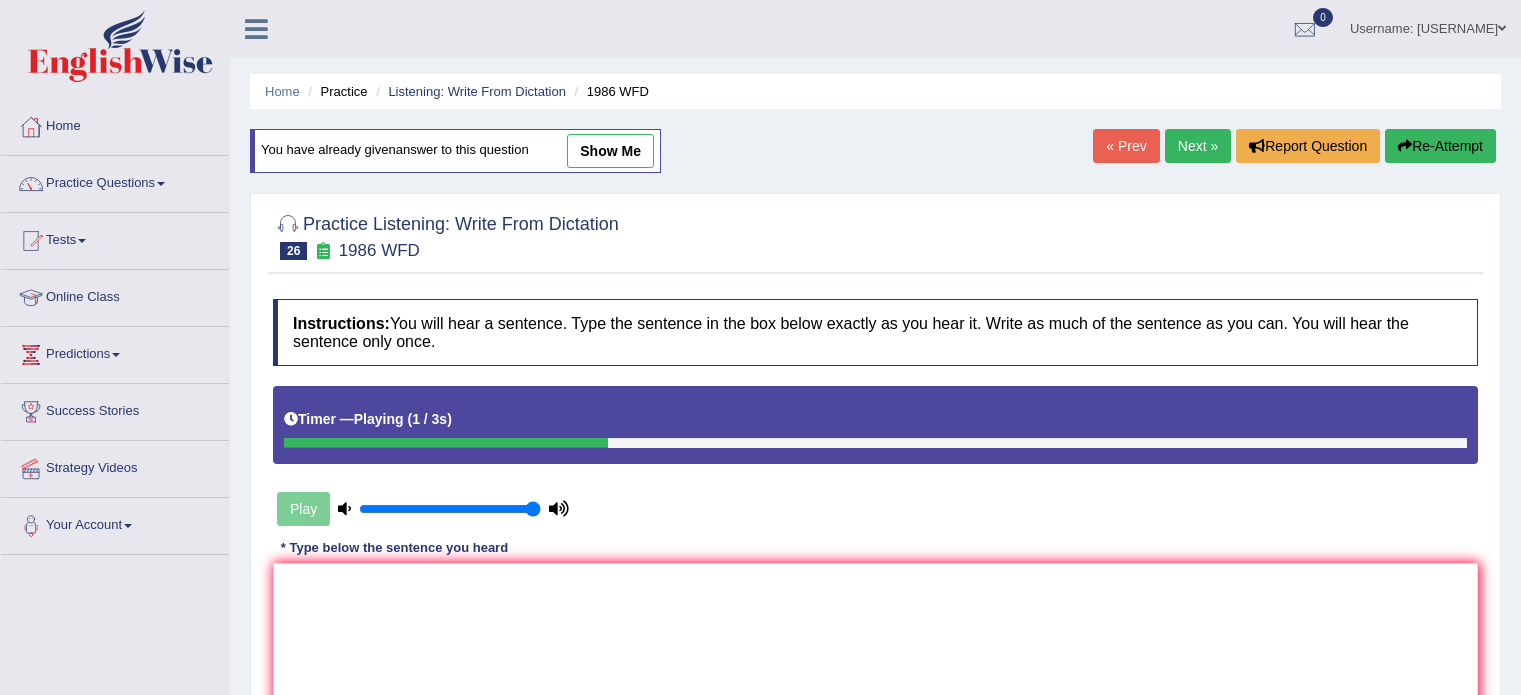 scroll, scrollTop: 200, scrollLeft: 0, axis: vertical 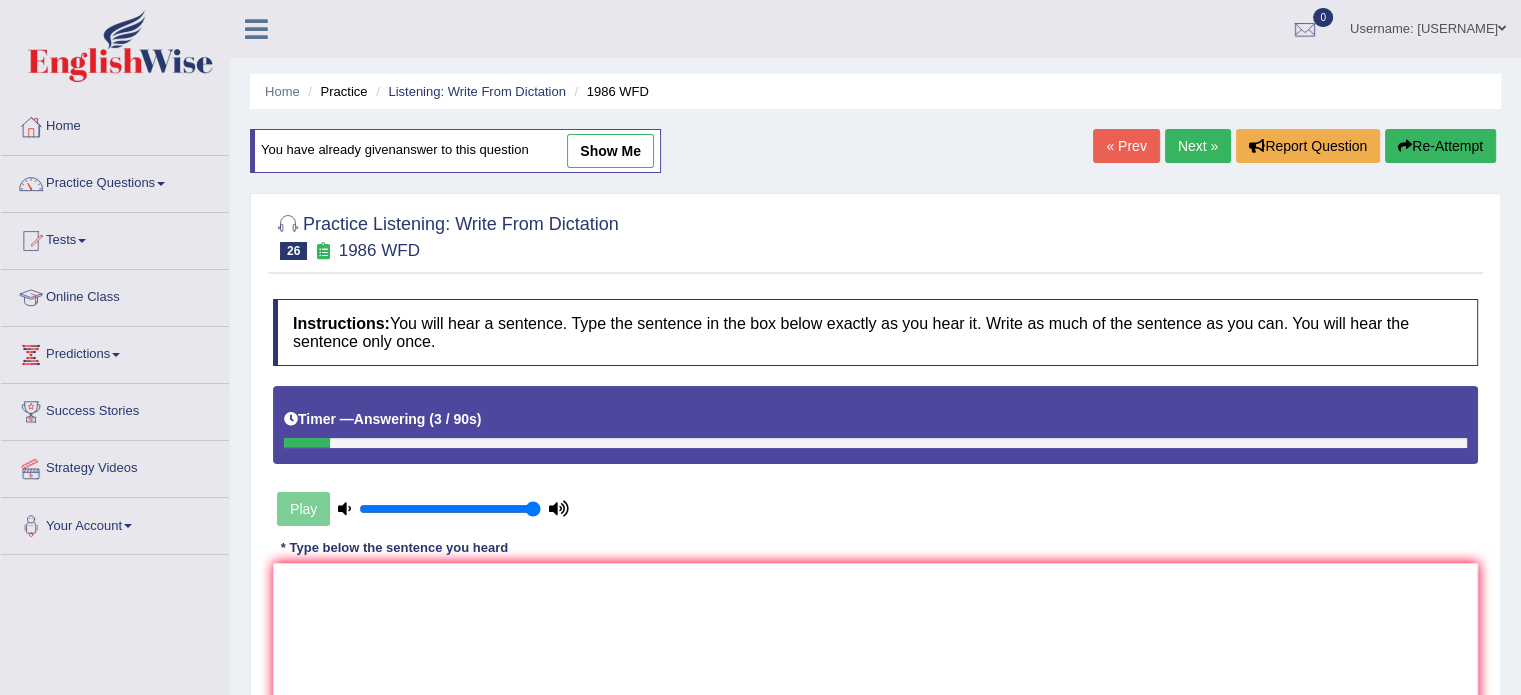 click on "Home
Practice
Listening: Write From Dictation
1986 WFD
You have already given   answer to this question
show me
« Prev Next »  Report Question  Re-Attempt
Practice Listening: Write From Dictation
26
1986 WFD
Instructions:  You will hear a sentence. Type the sentence in the box below exactly as you hear it. Write as much of the sentence as you can. You will hear the sentence only once.
Timer —  Answering   ( 3 / 90s ) Play Transcript: A good academic paper should present a clear argument. * Type below the sentence you heard Accuracy Comparison for Writing Scores:
Red:  Missed Words
Green:  Correct Words
Blue:  Added/Mistyped Words
Accuracy:   Punctuation at the end  You wrote first capital letter Processing..." at bounding box center [875, 500] 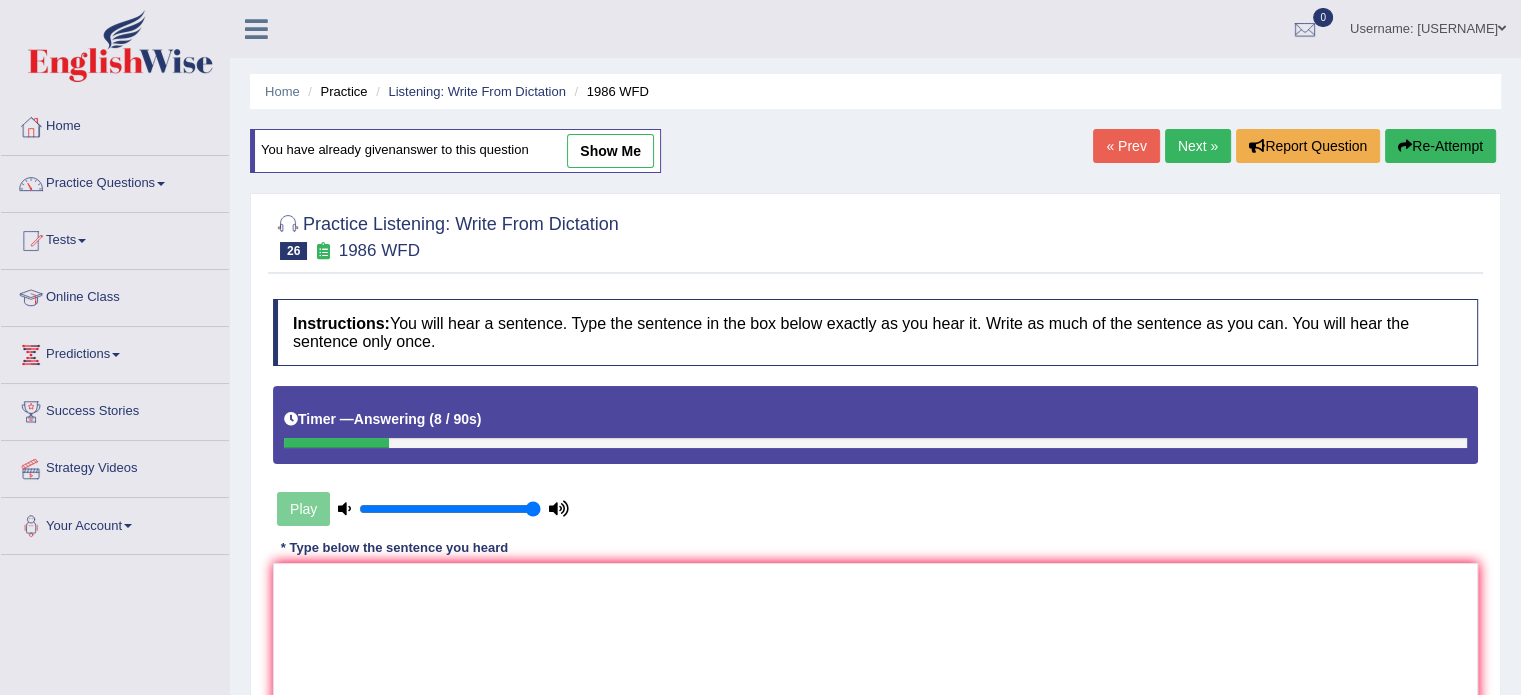 click on "Re-Attempt" at bounding box center [1440, 146] 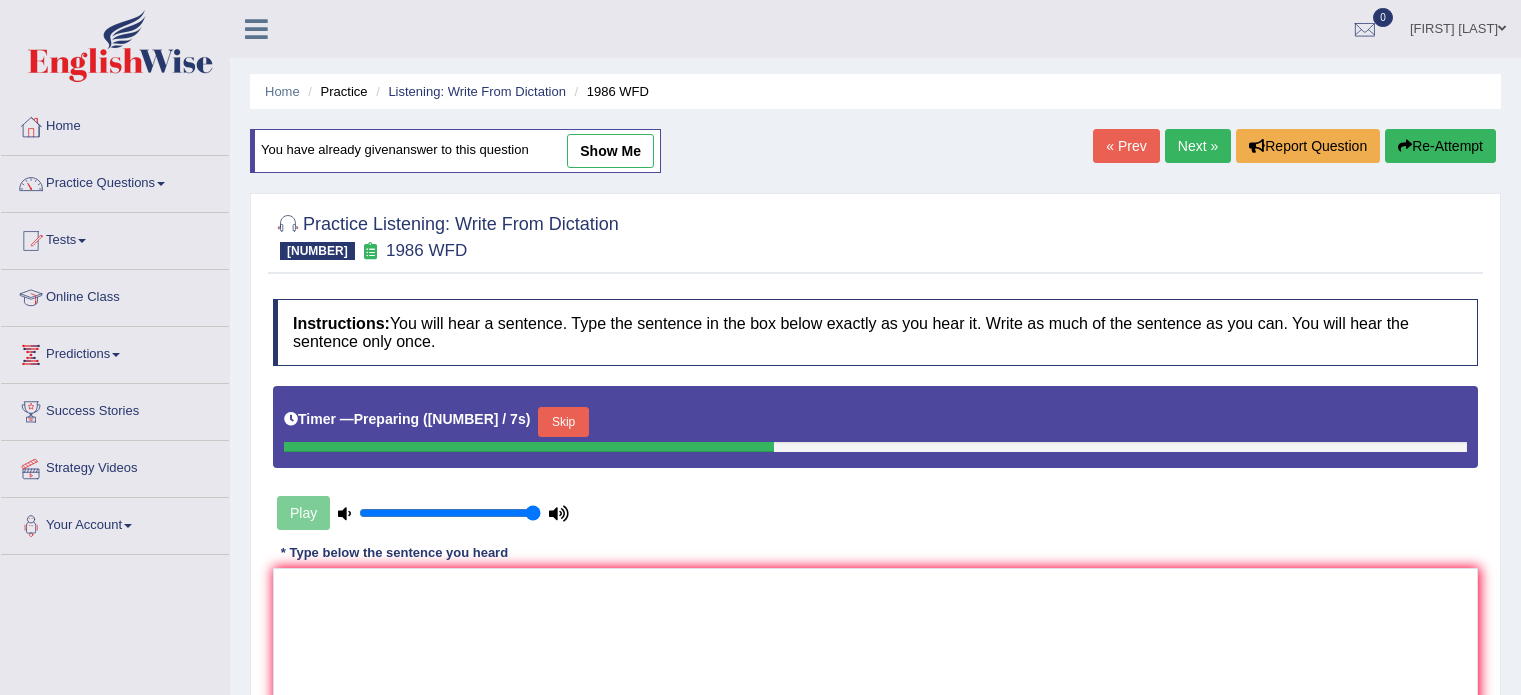 scroll, scrollTop: 0, scrollLeft: 0, axis: both 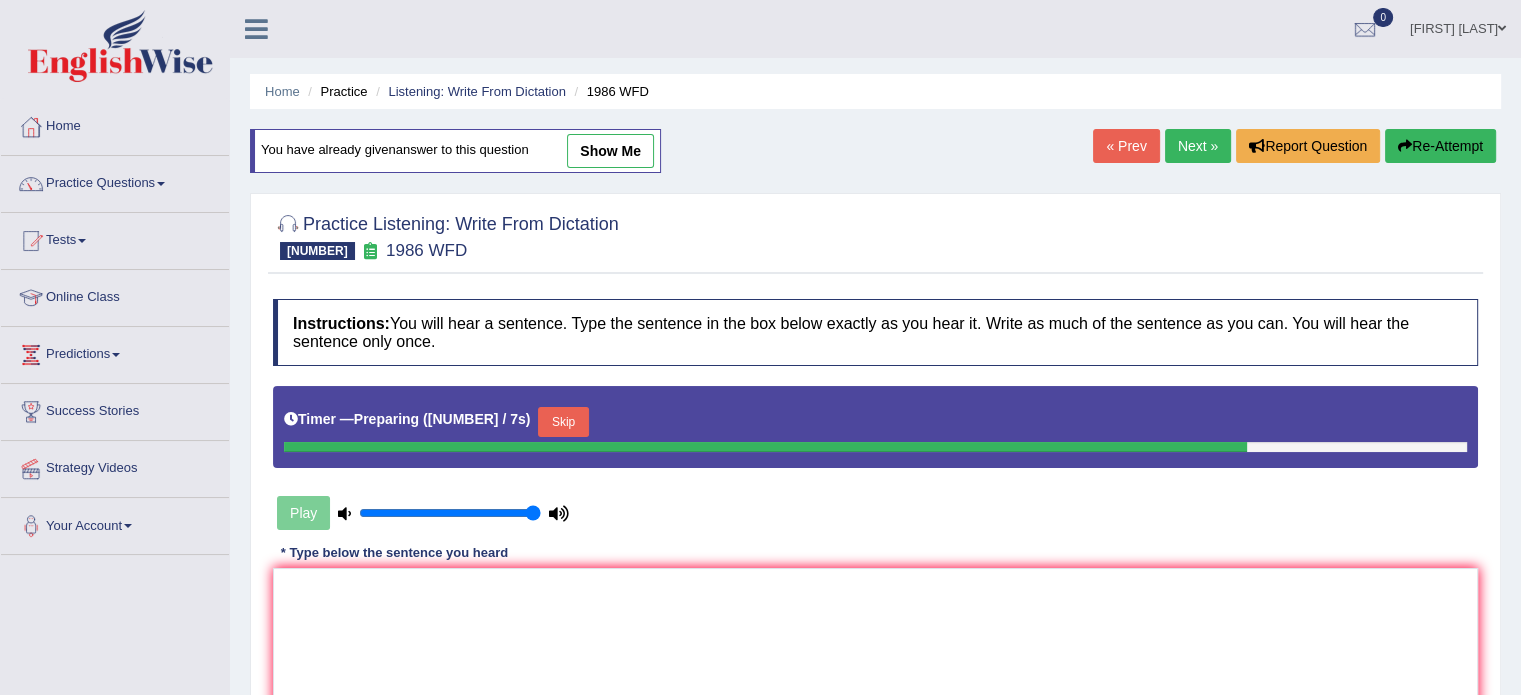 click on "Skip" at bounding box center [563, 422] 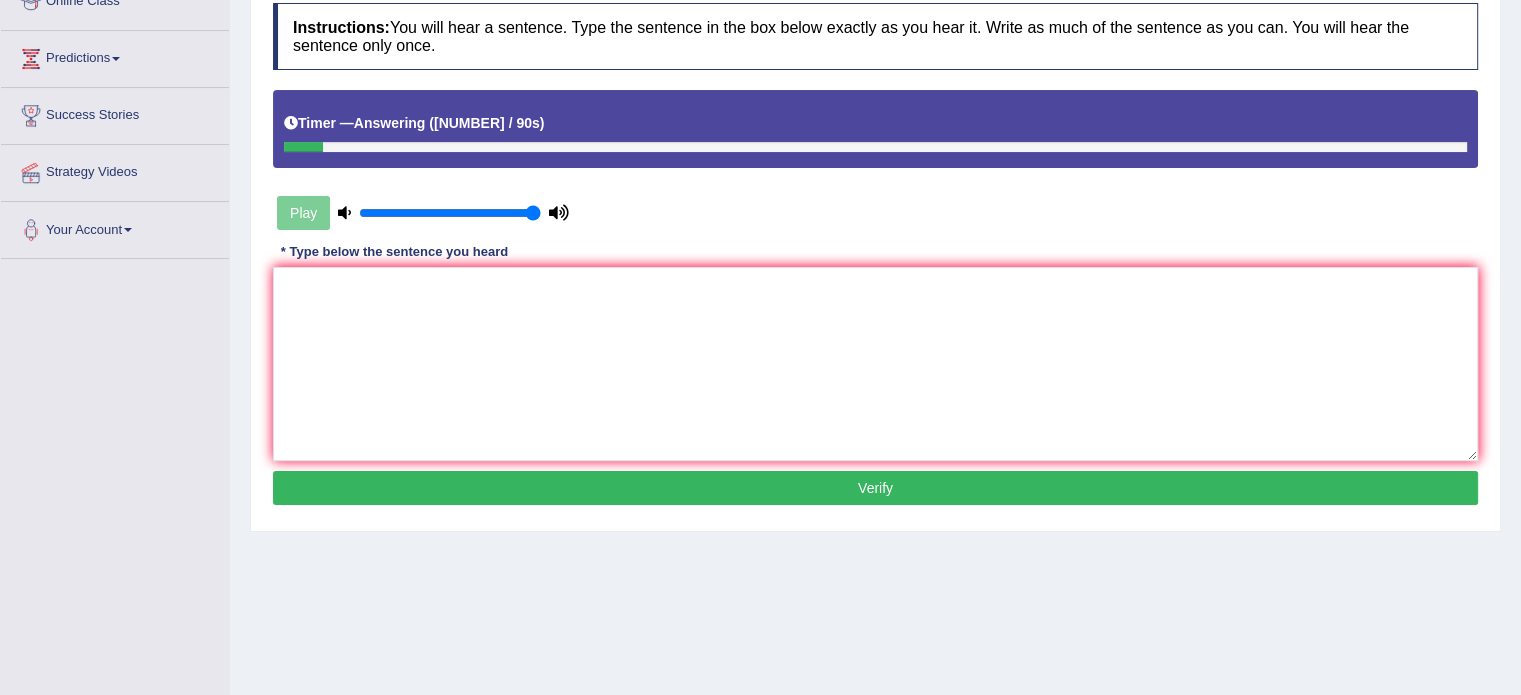scroll, scrollTop: 300, scrollLeft: 0, axis: vertical 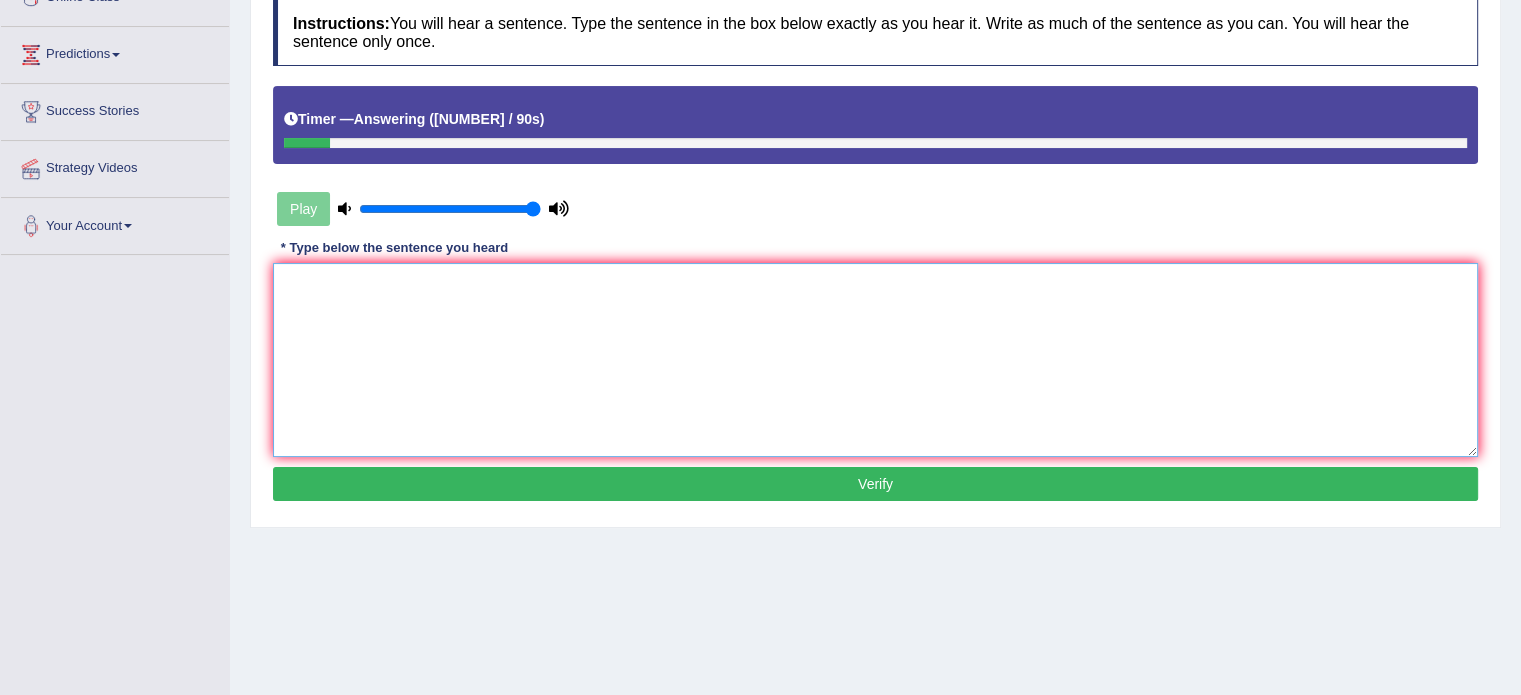 click at bounding box center [875, 360] 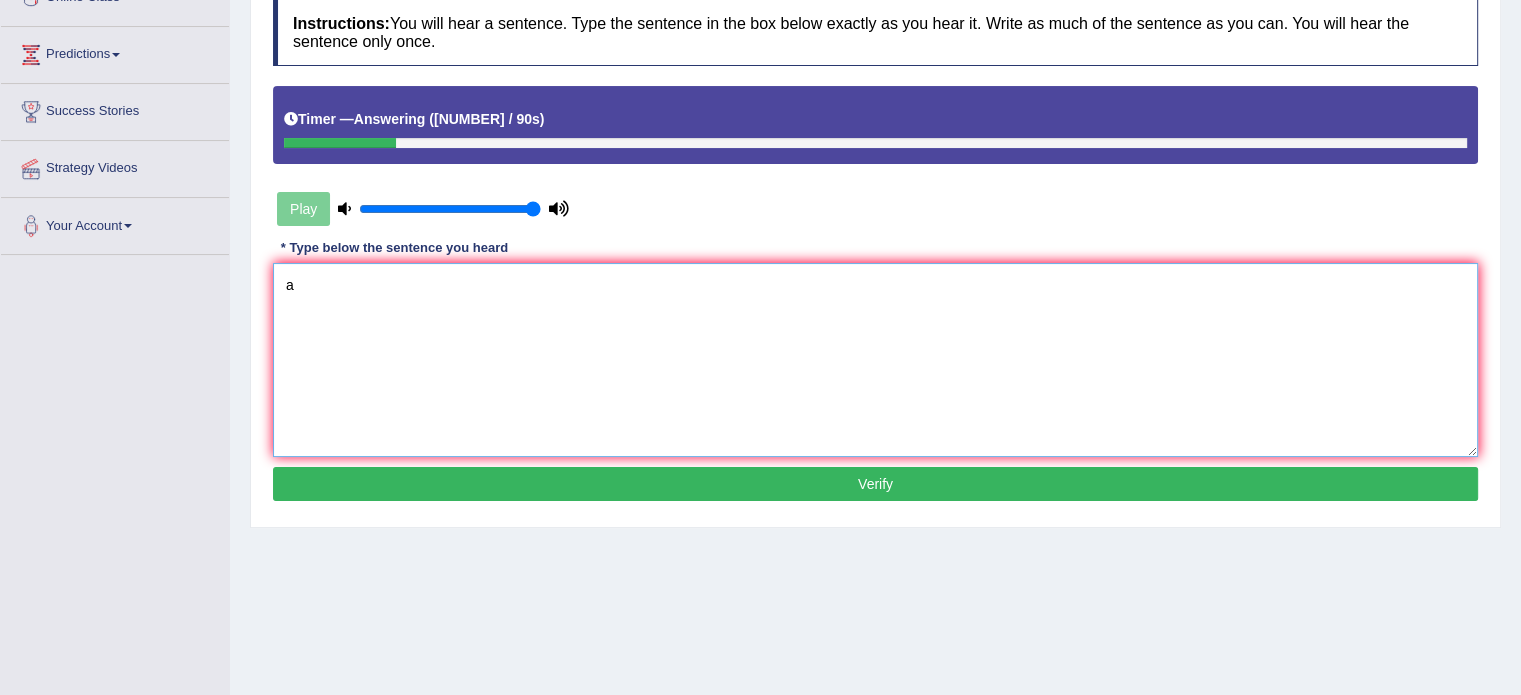 click on "a" at bounding box center [875, 360] 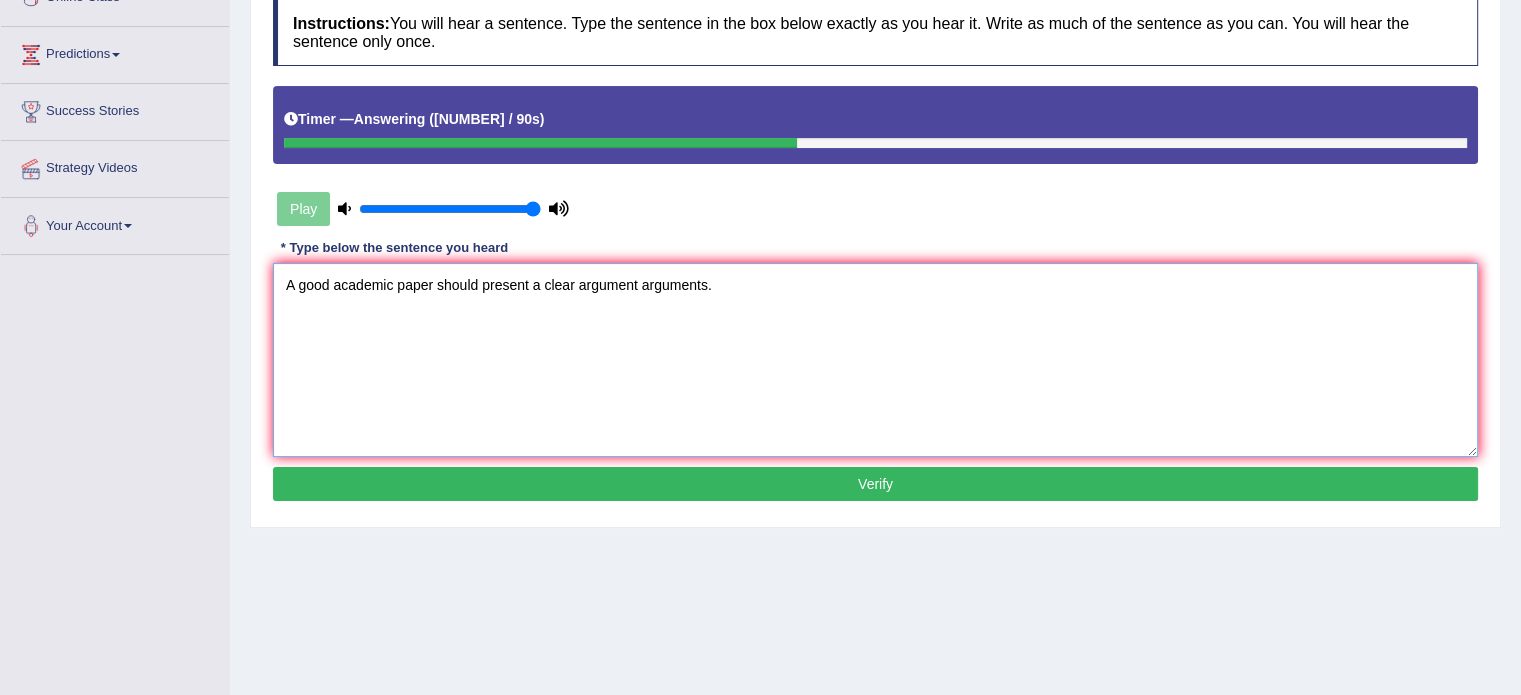 click on "A good academic paper should present a clear argument arguments." at bounding box center [875, 360] 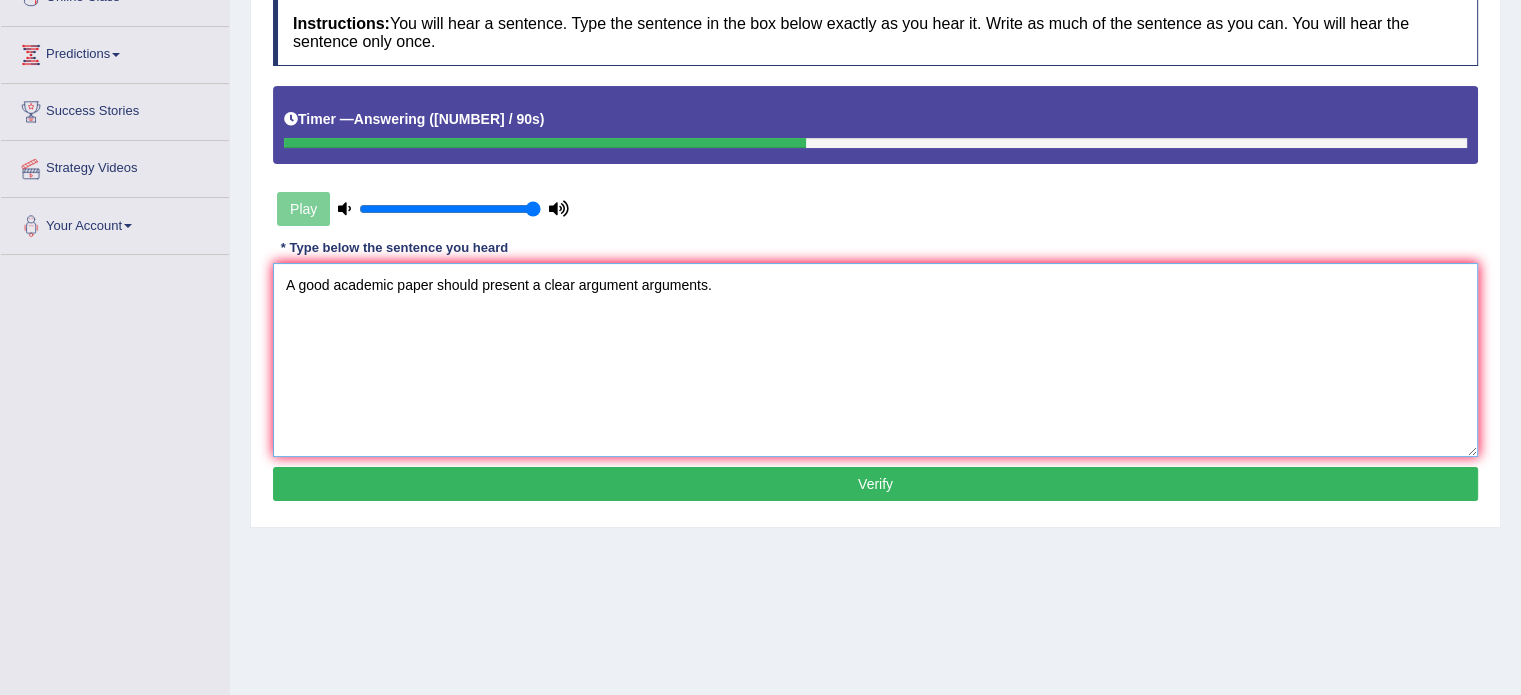 drag, startPoint x: 810, startPoint y: 402, endPoint x: 615, endPoint y: 375, distance: 196.86035 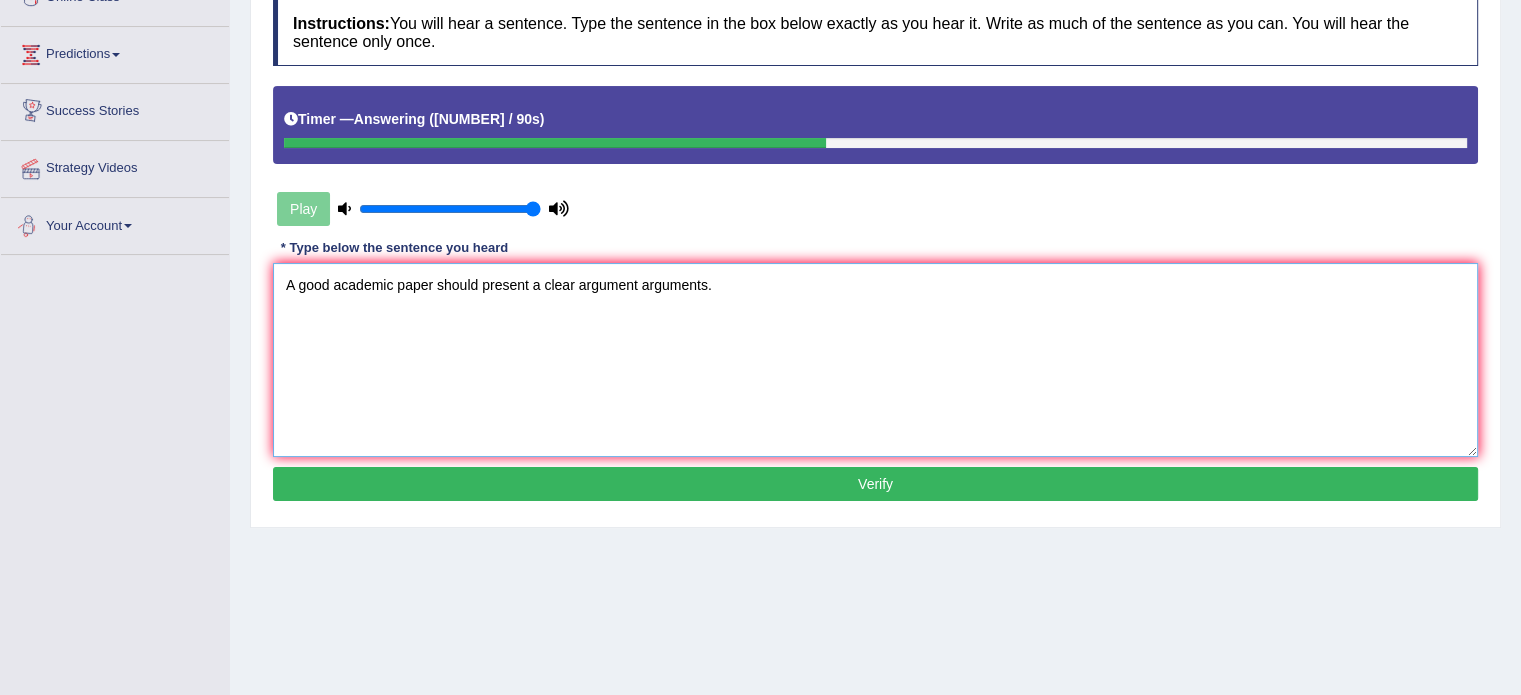 click on "A good academic paper should present a clear argument arguments." at bounding box center (875, 360) 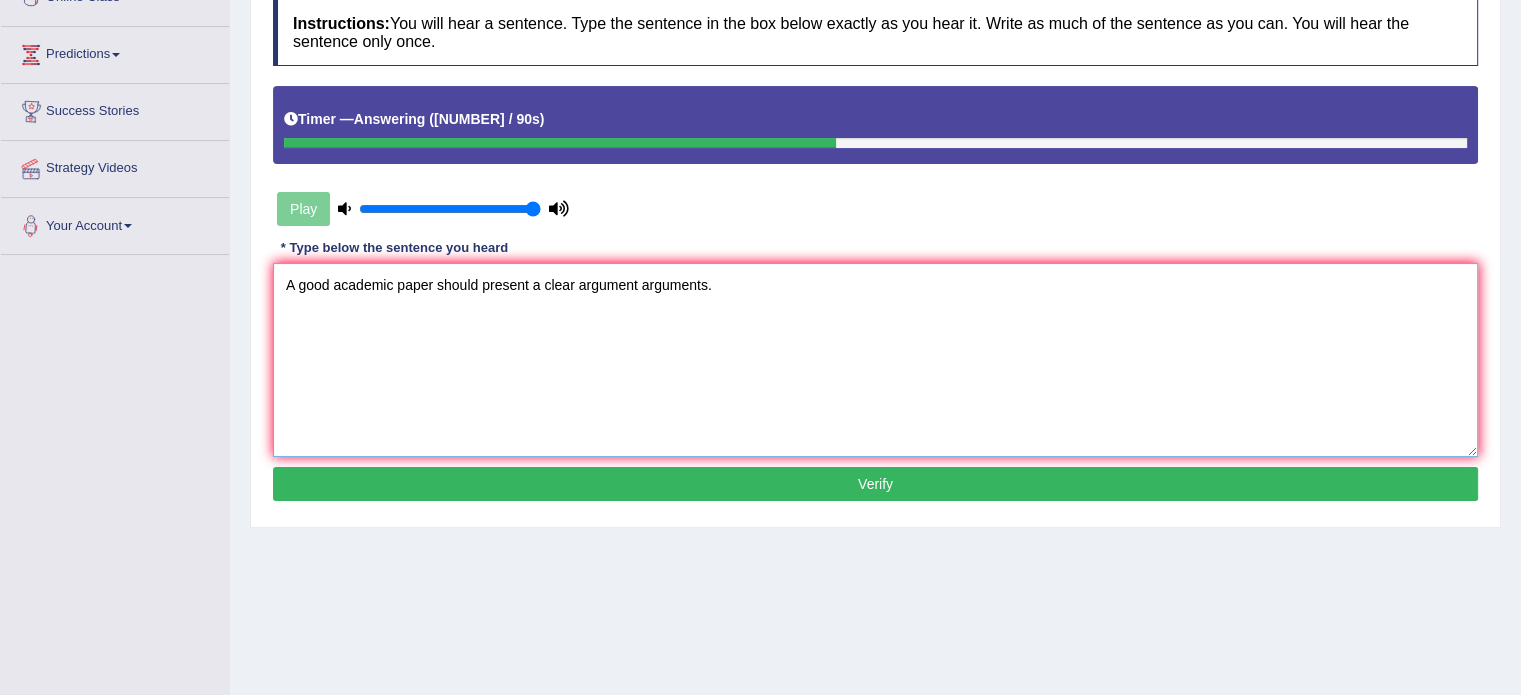 click on "A good academic paper should present a clear argument arguments." at bounding box center [875, 360] 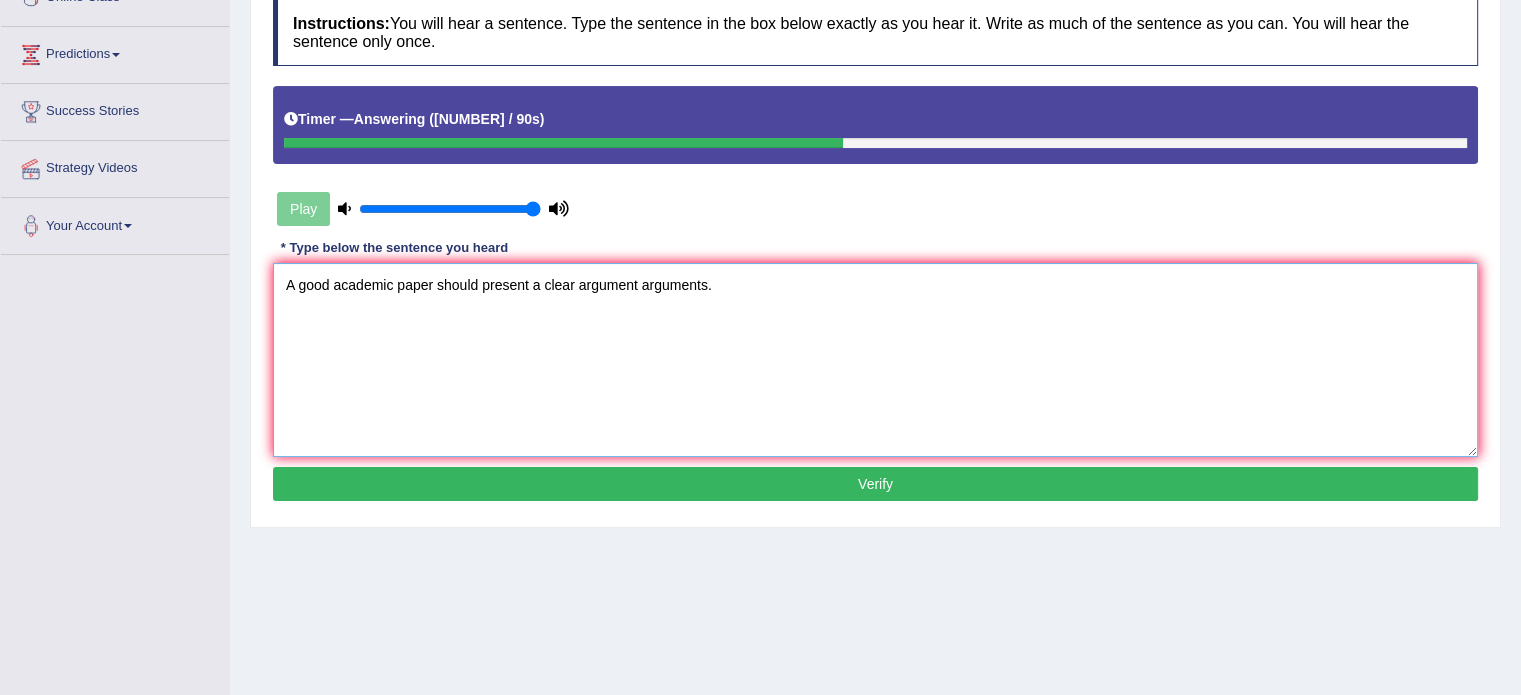 click on "A good academic paper should present a clear argument arguments." at bounding box center (875, 360) 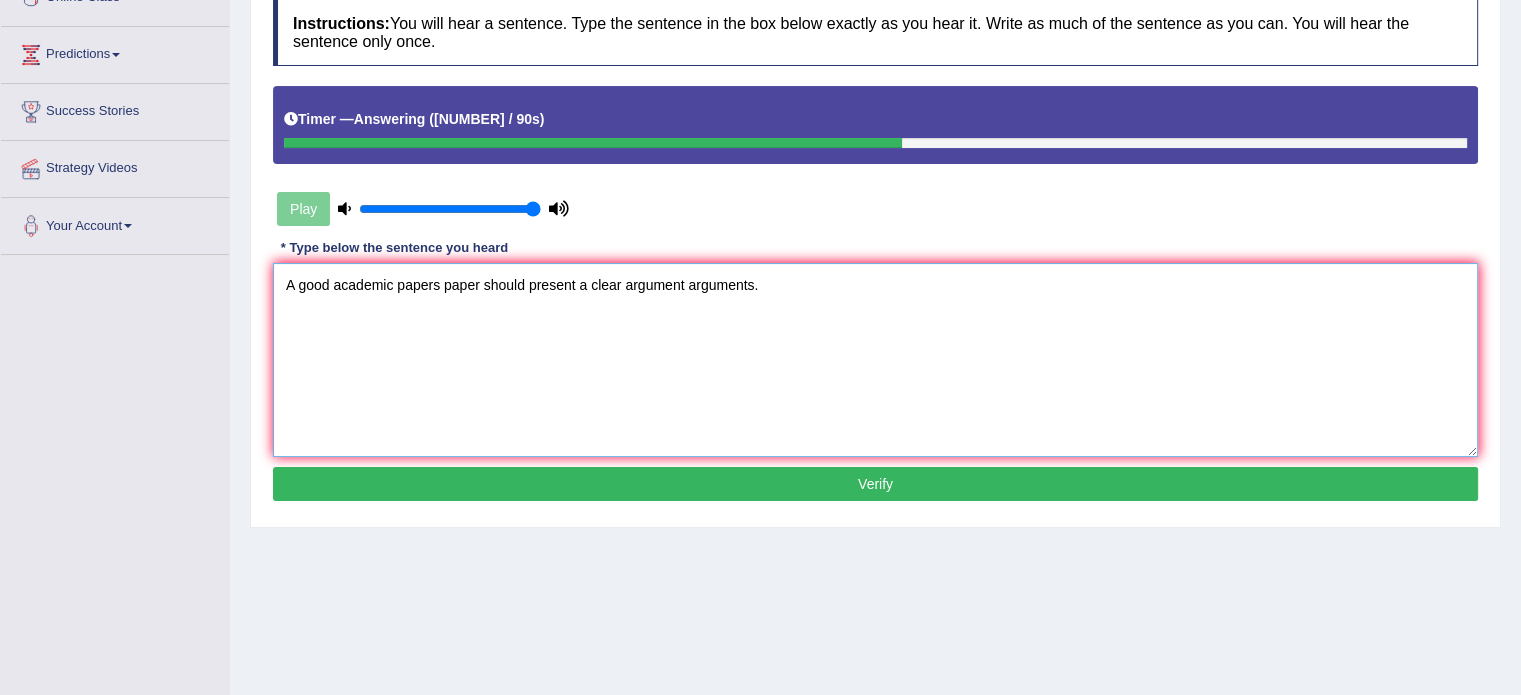 click on "A good academic papers paper should present a clear argument arguments." at bounding box center [875, 360] 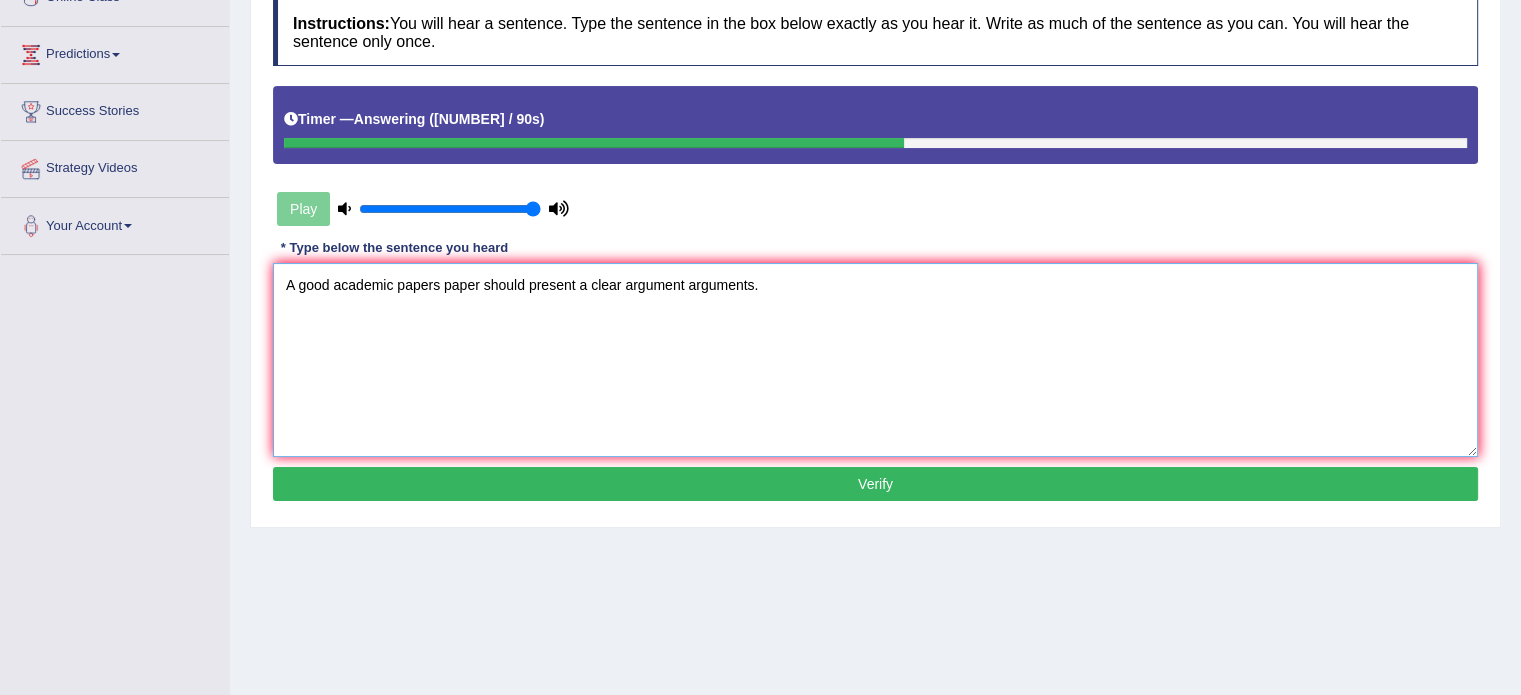 click on "A good academic papers paper should present a clear argument arguments." at bounding box center [875, 360] 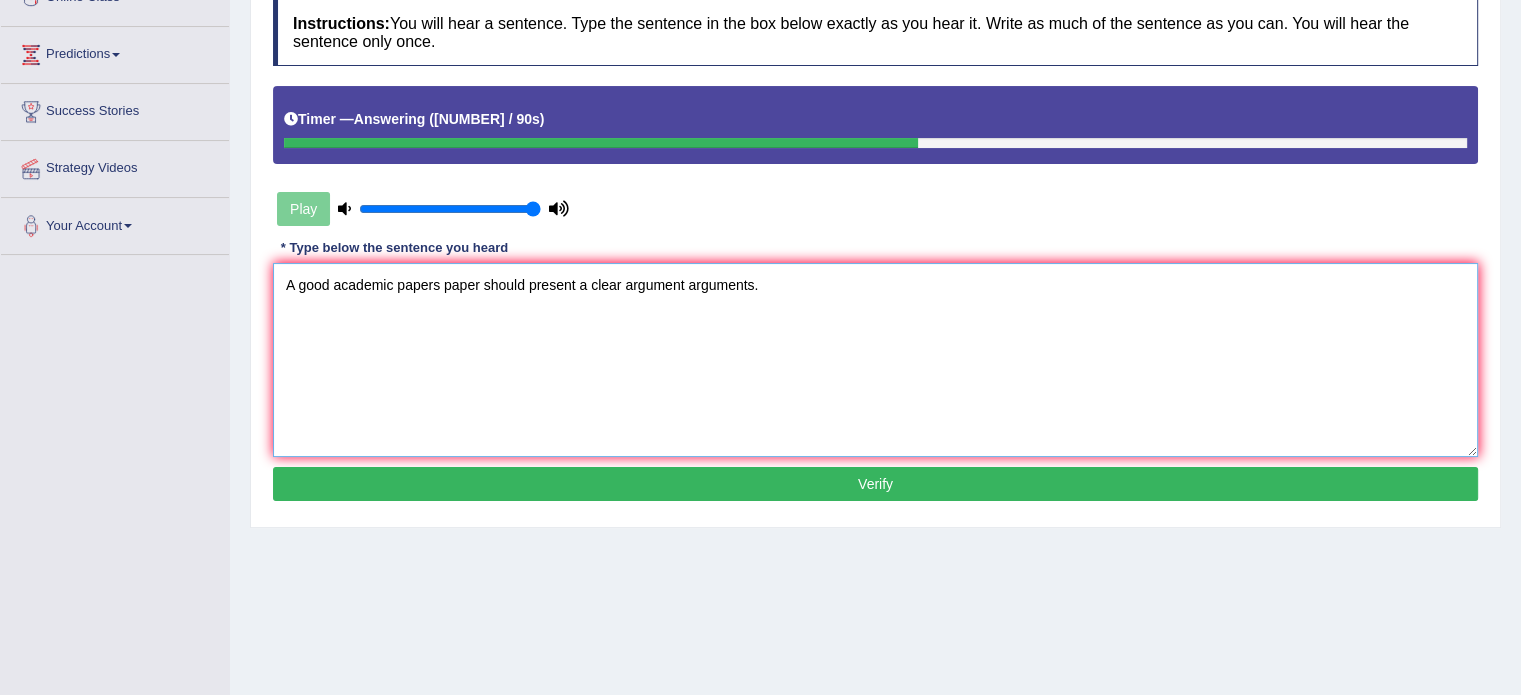 click on "A good academic papers paper should present a clear argument arguments." at bounding box center [875, 360] 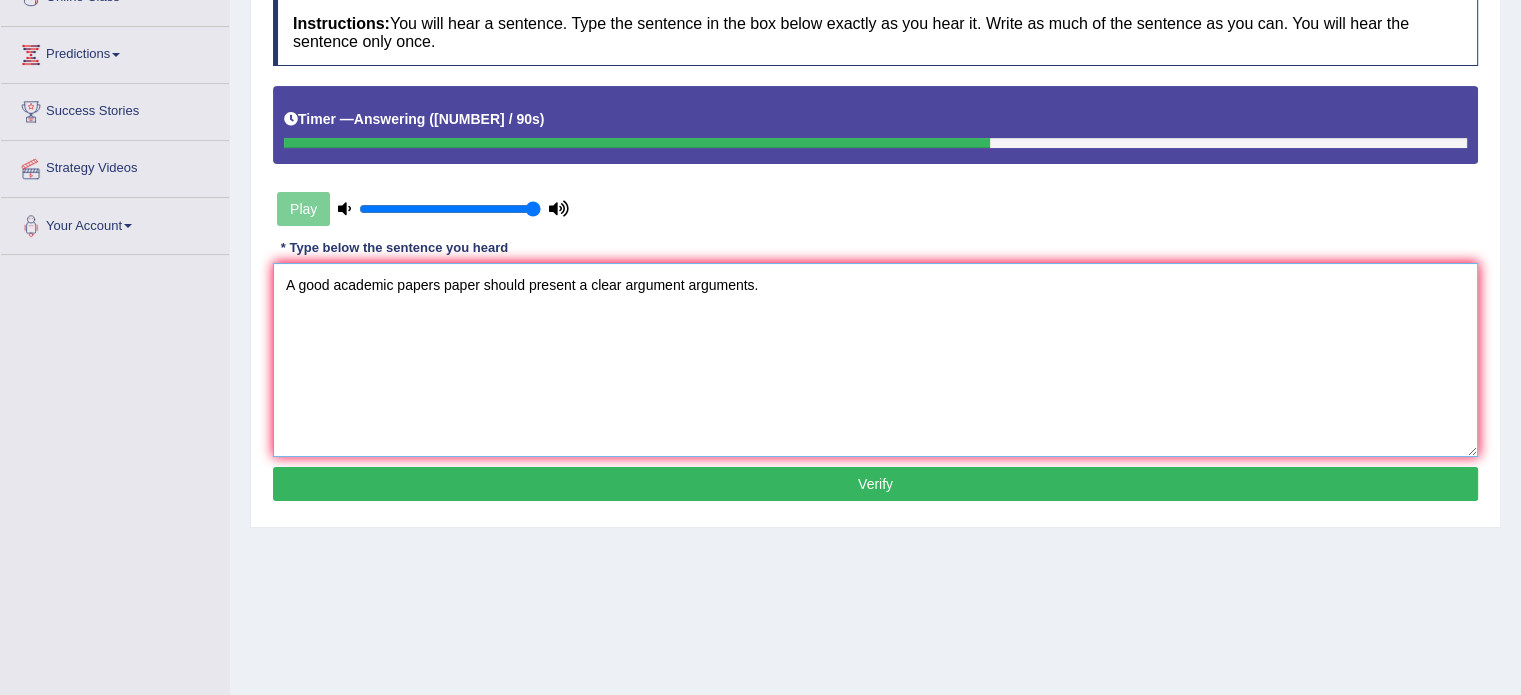 type on "A good academic papers paper should present a clear argument arguments." 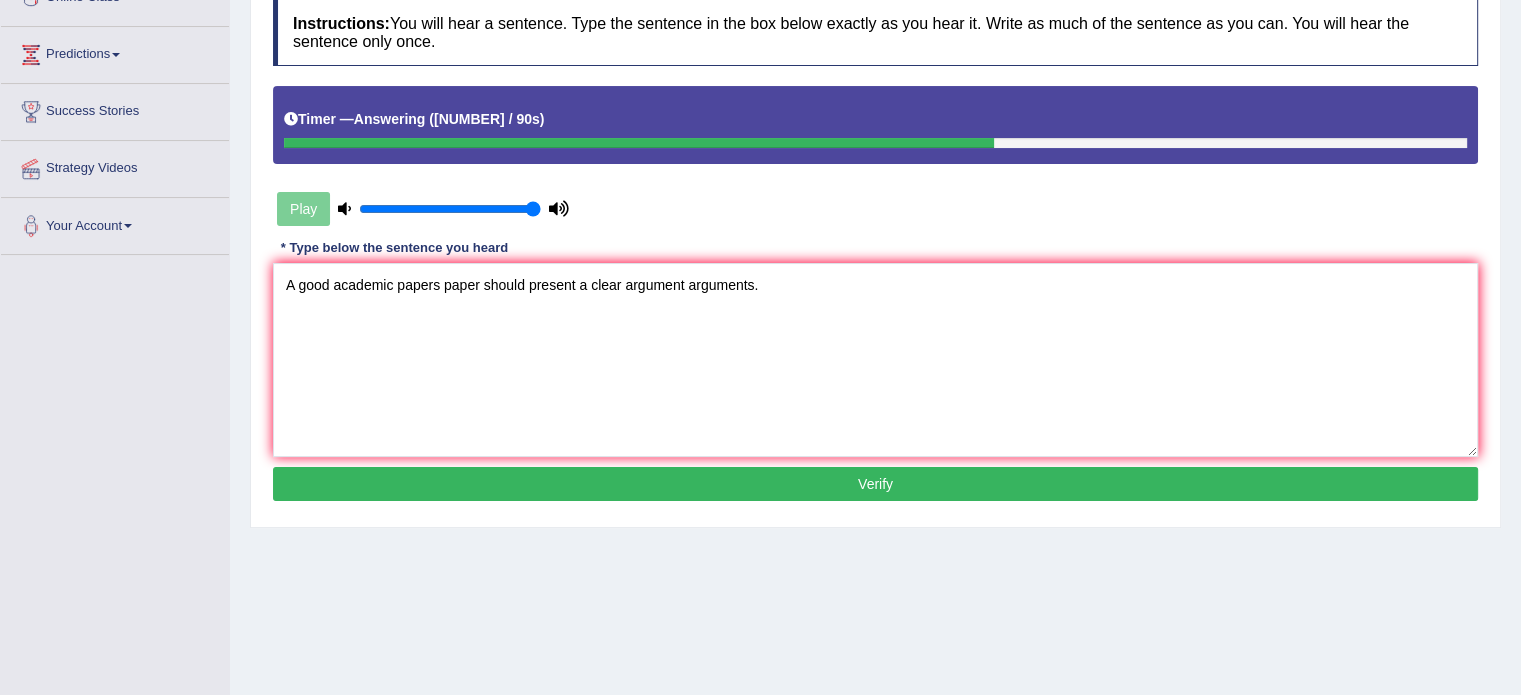 click on "Verify" at bounding box center [875, 484] 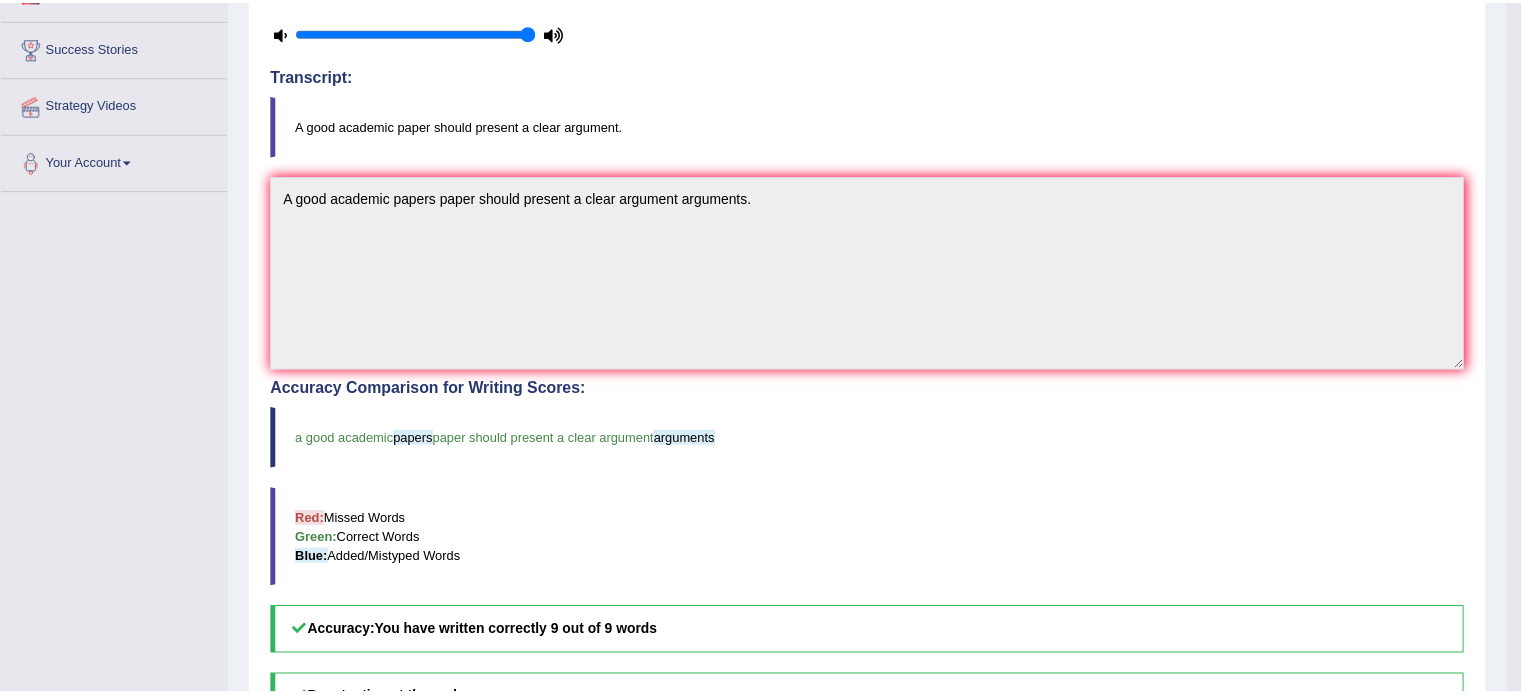 scroll, scrollTop: 400, scrollLeft: 0, axis: vertical 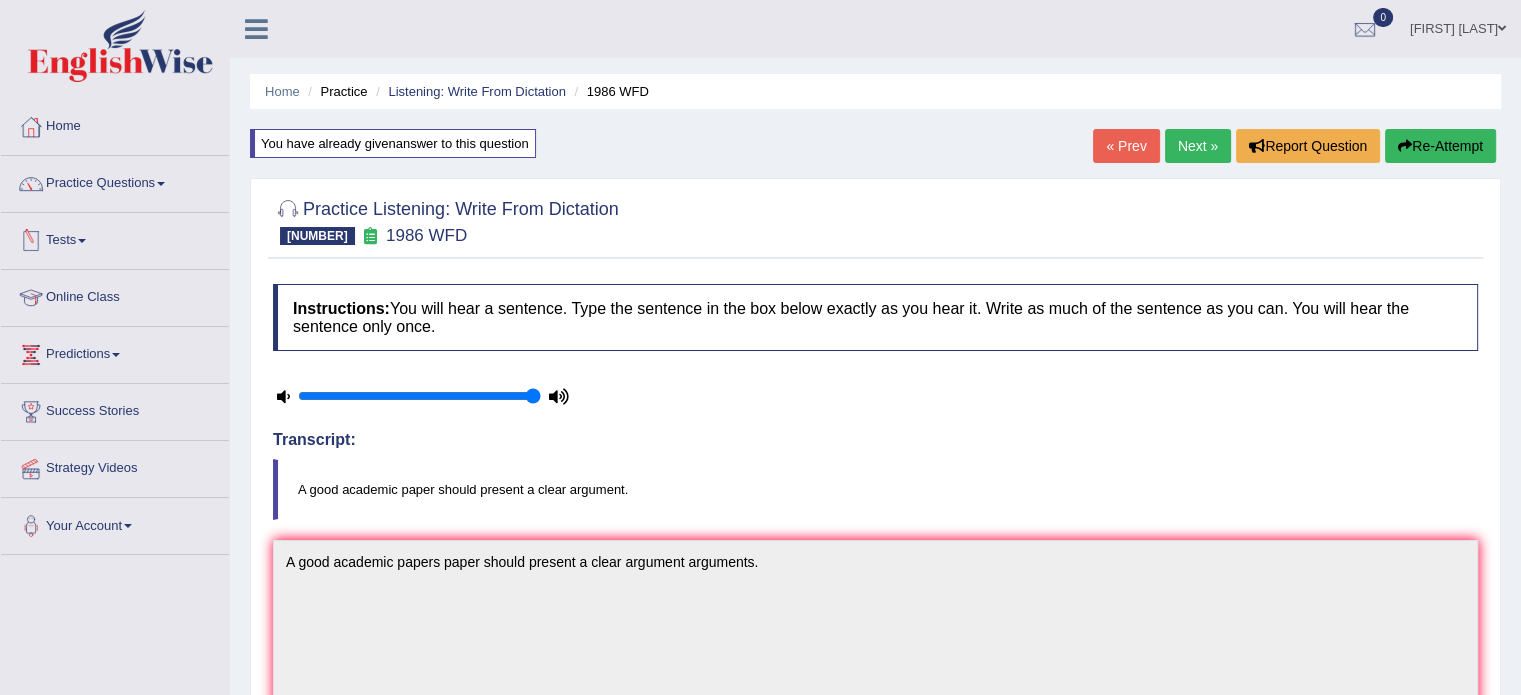click on "Re-Attempt" at bounding box center [1440, 146] 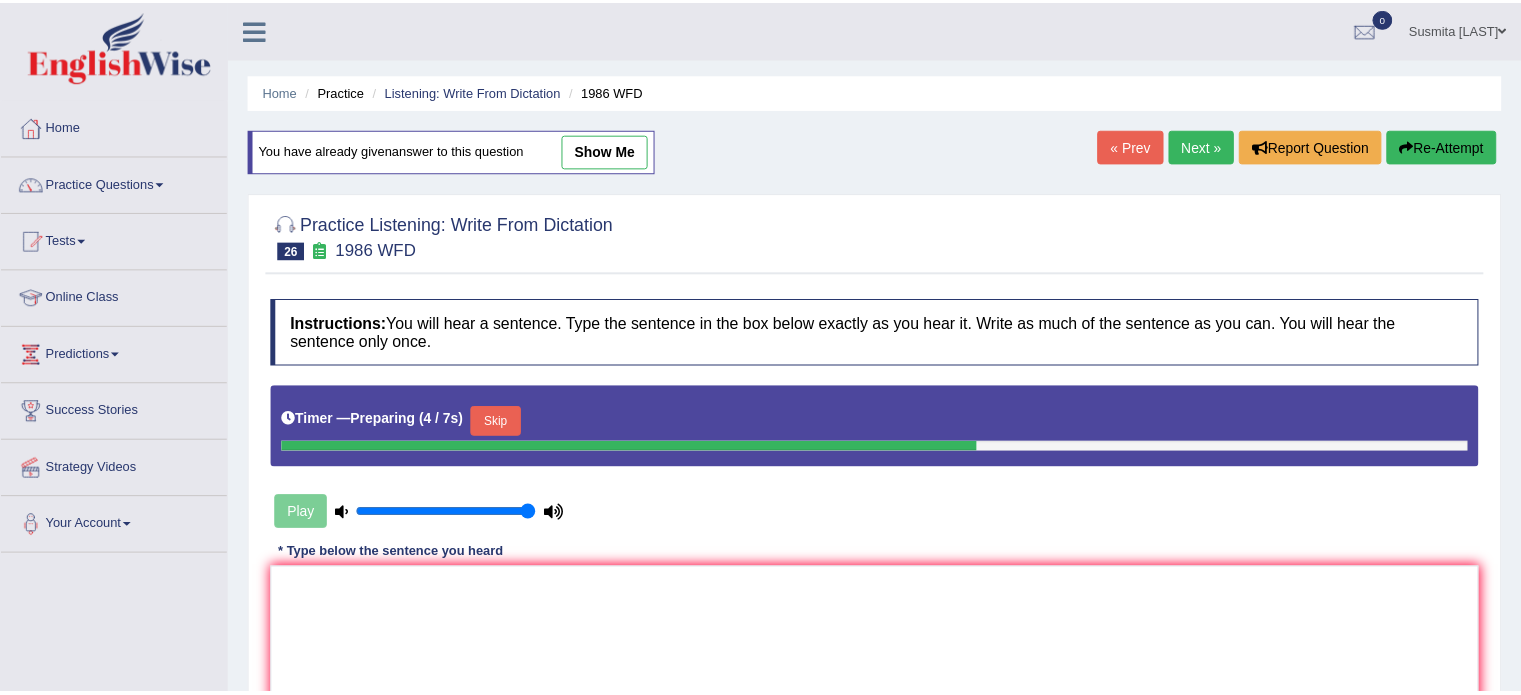 scroll, scrollTop: 300, scrollLeft: 0, axis: vertical 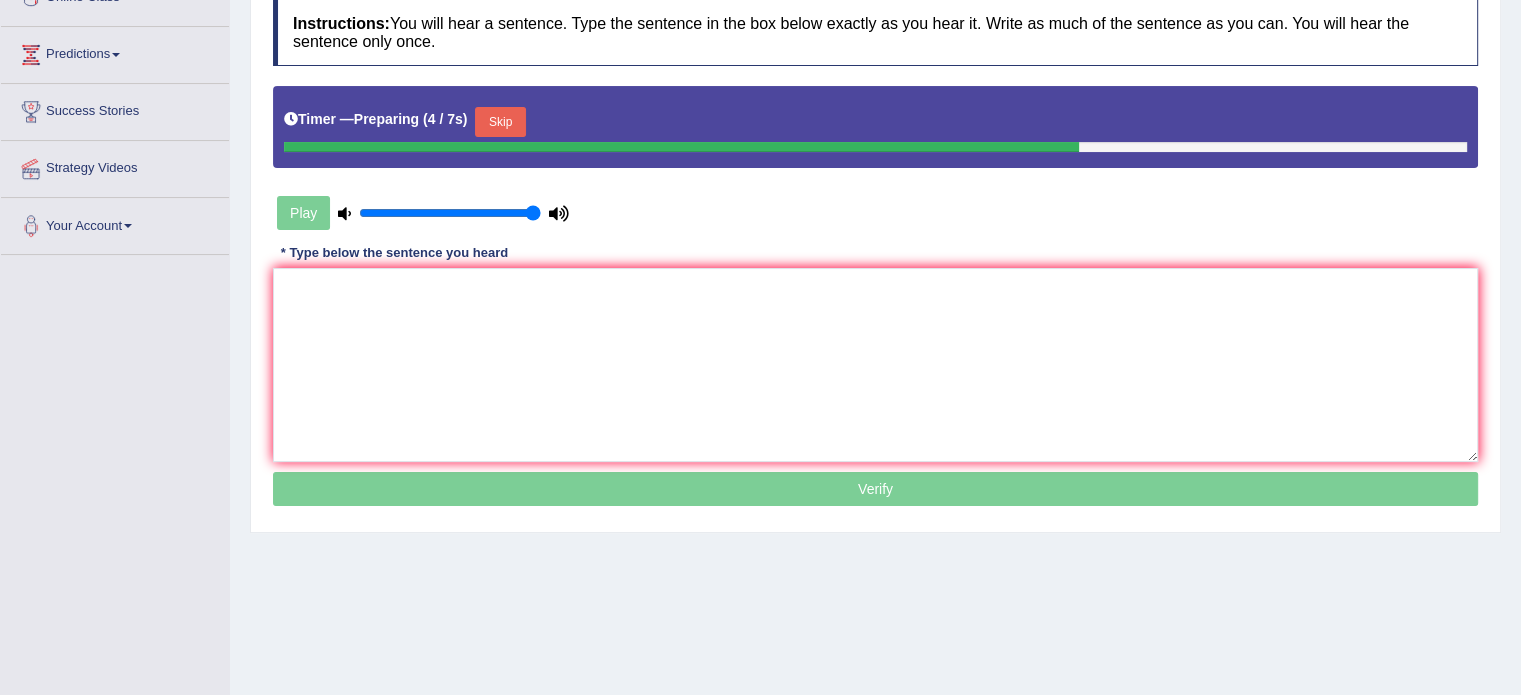 click on "Skip" at bounding box center [500, 122] 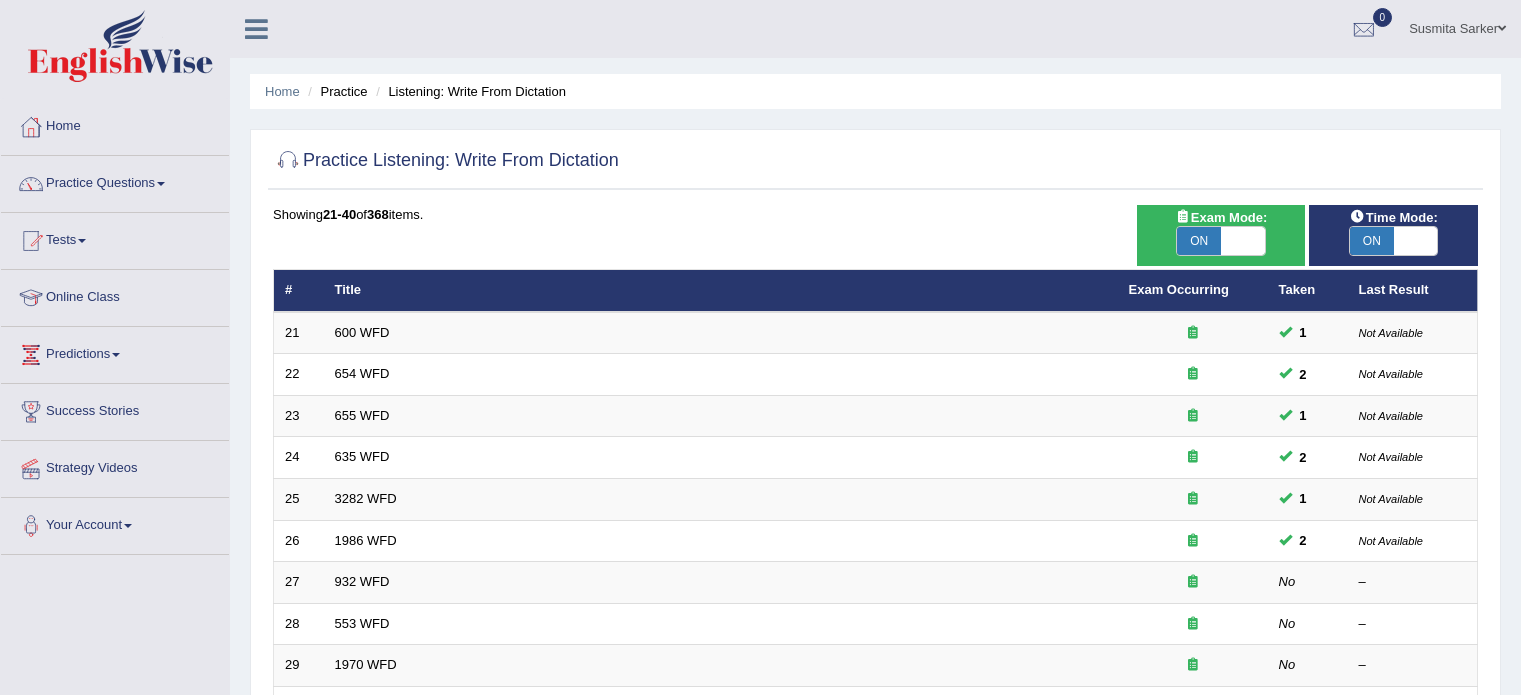 scroll, scrollTop: 200, scrollLeft: 0, axis: vertical 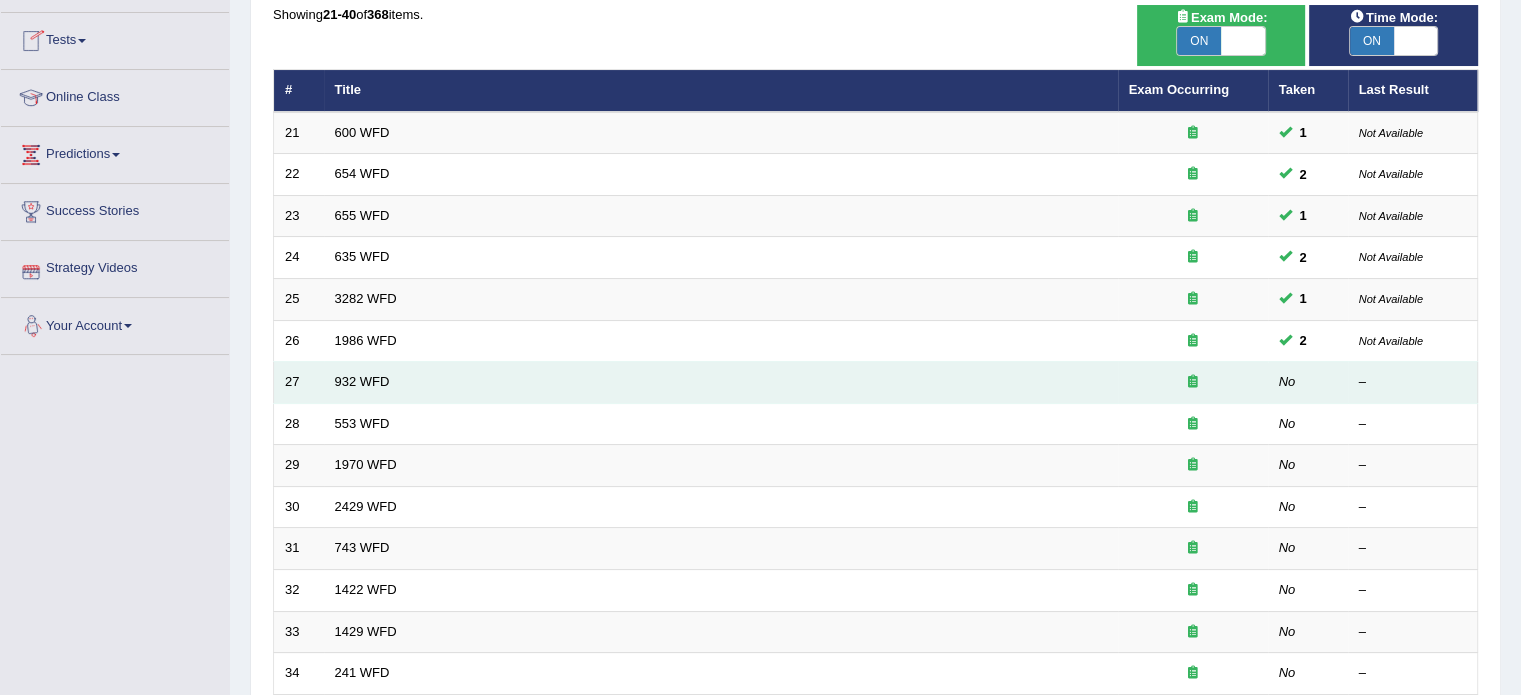 click on "932 WFD" at bounding box center (721, 383) 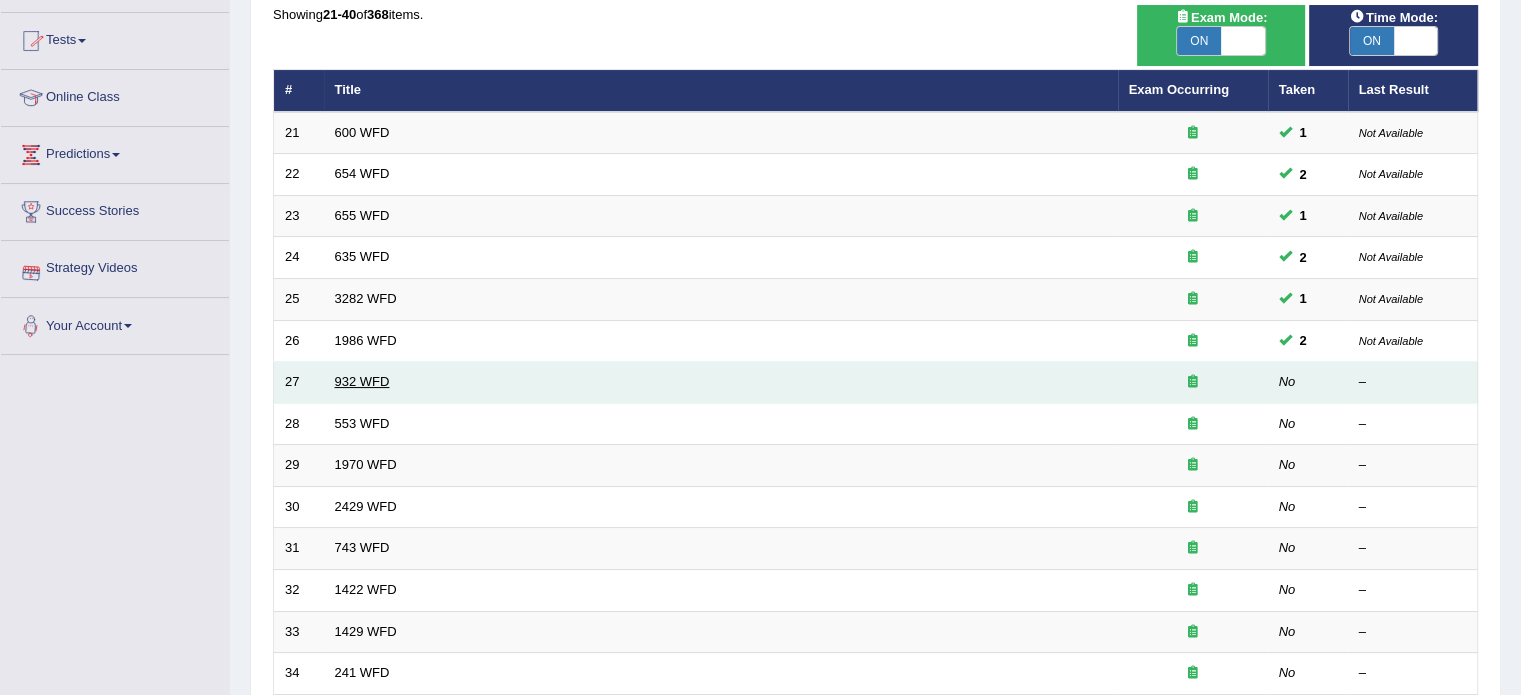 click on "932 WFD" at bounding box center [362, 381] 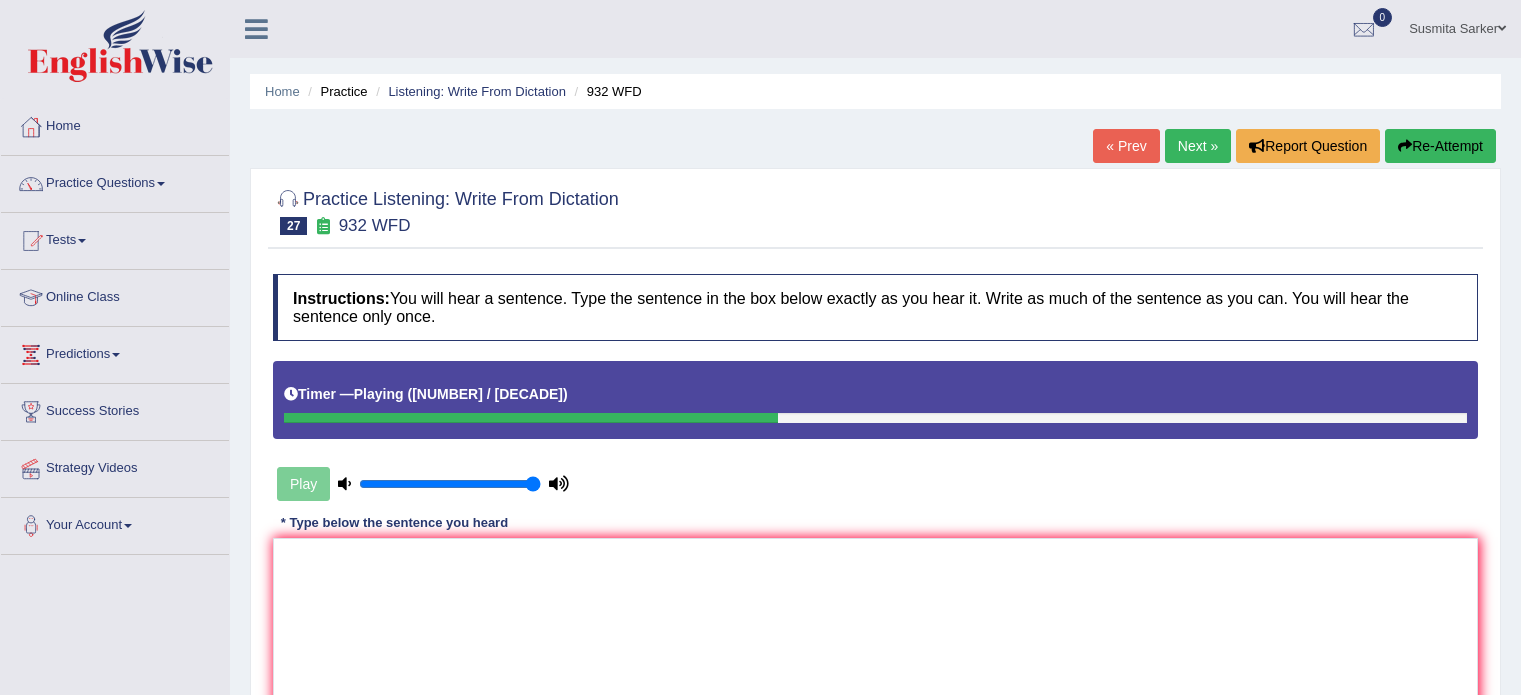 scroll, scrollTop: 355, scrollLeft: 0, axis: vertical 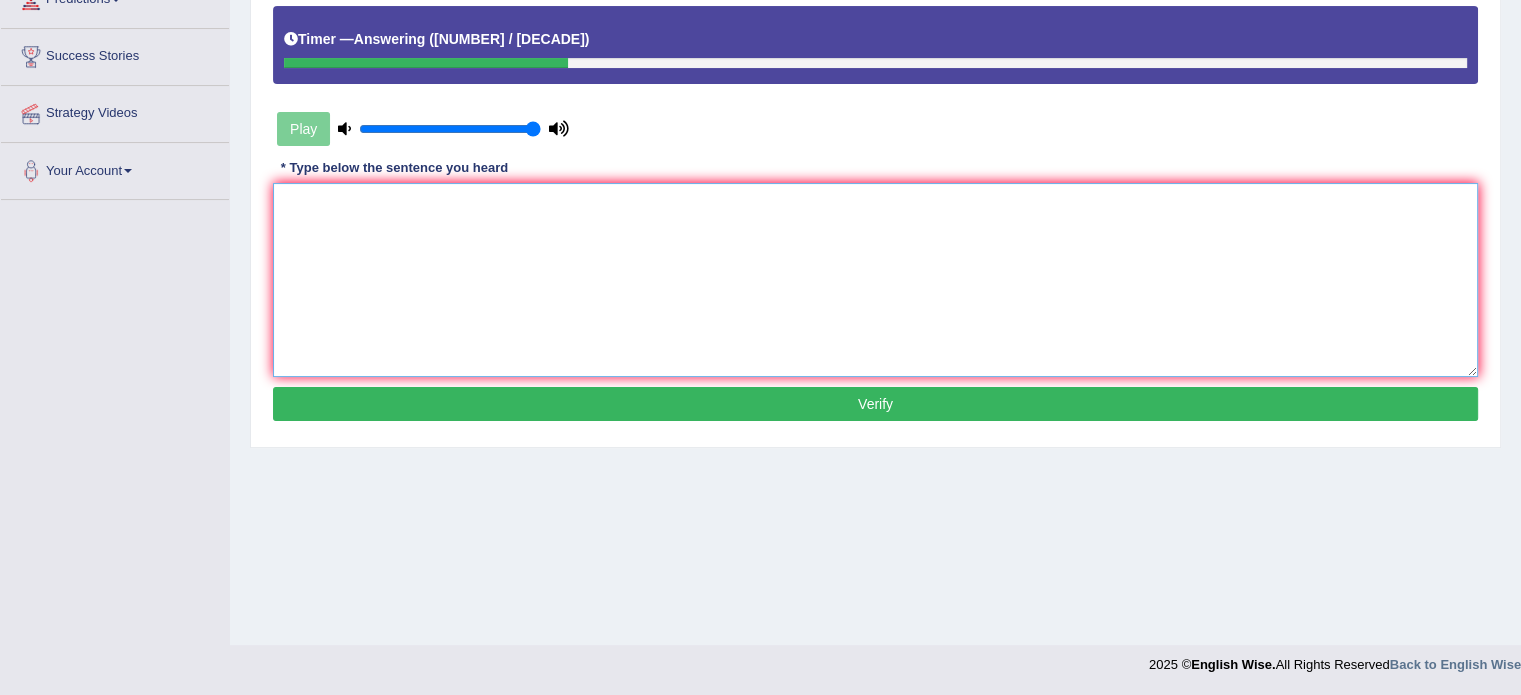 click at bounding box center [875, 280] 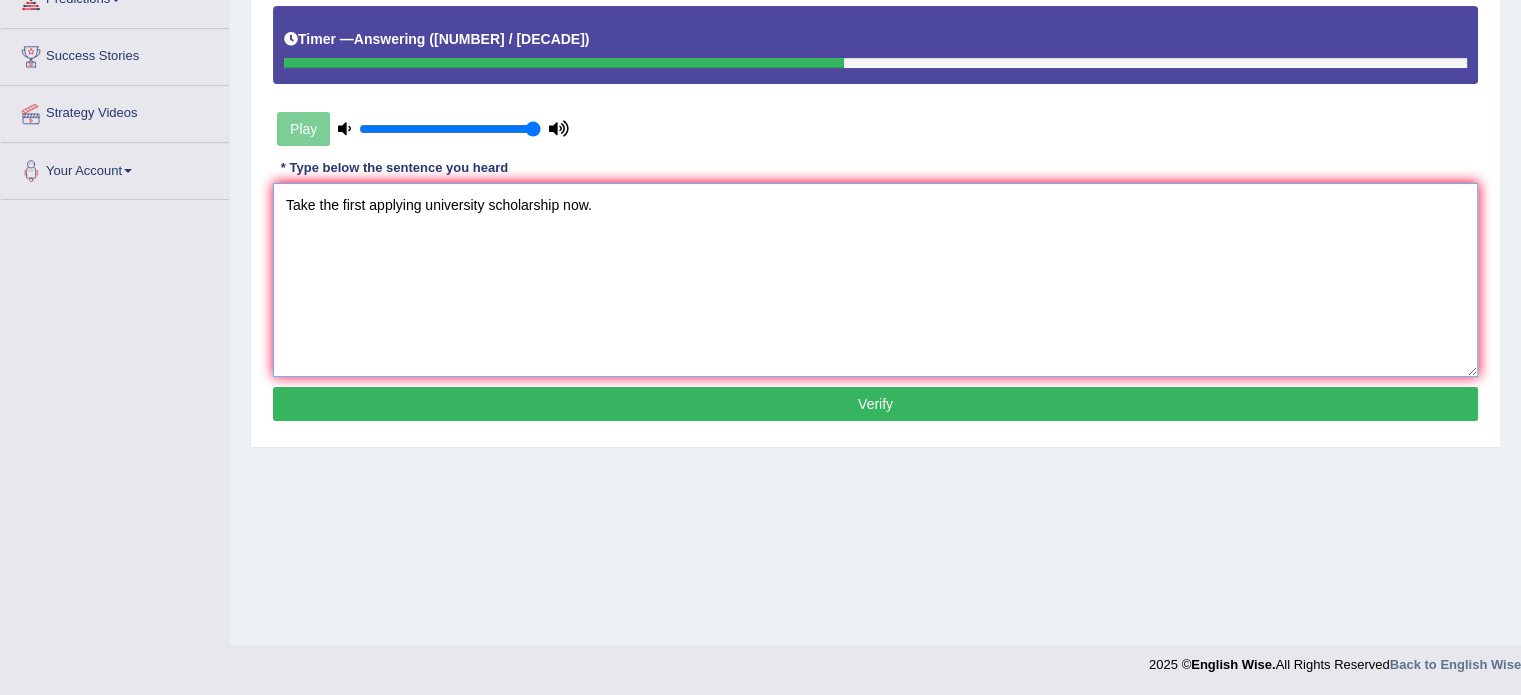 click on "Take the first applying university scholarship now." at bounding box center [875, 280] 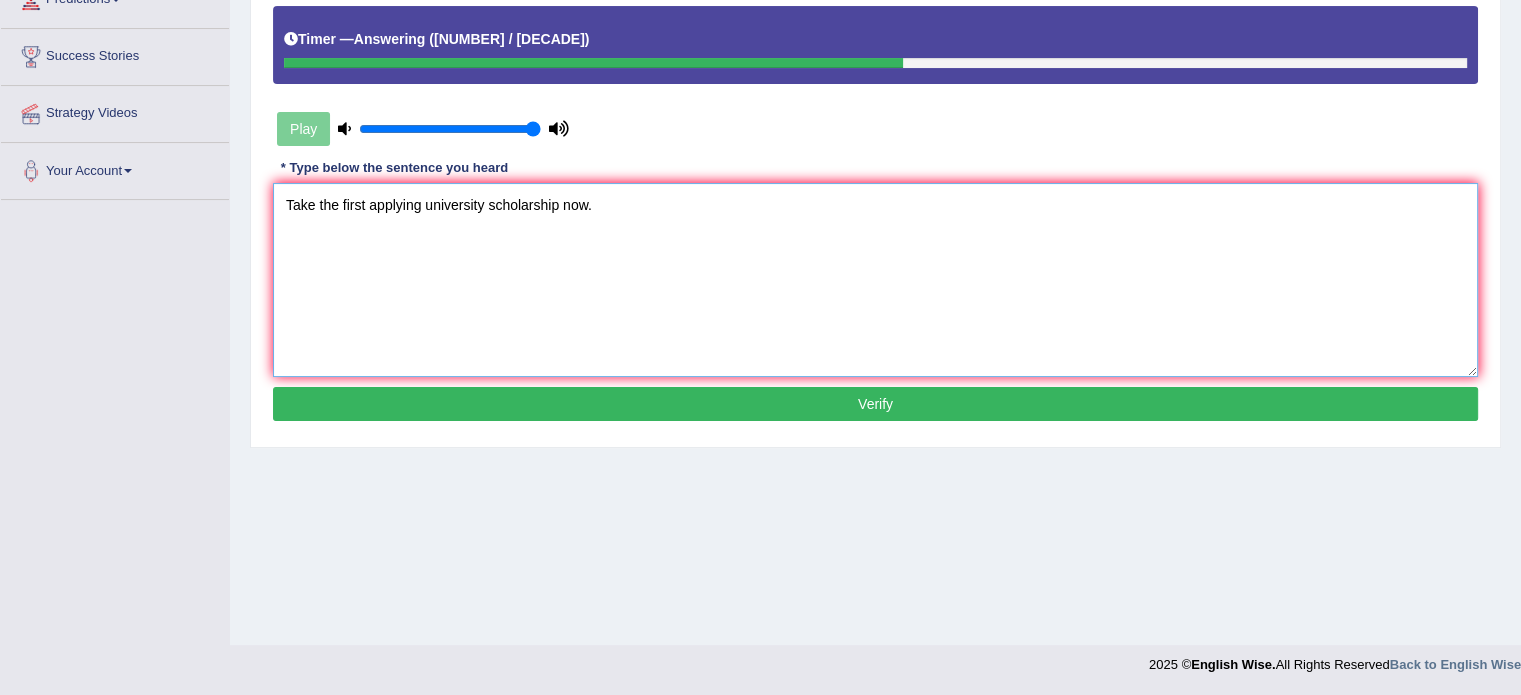 click on "Take the first applying university scholarship now." at bounding box center [875, 280] 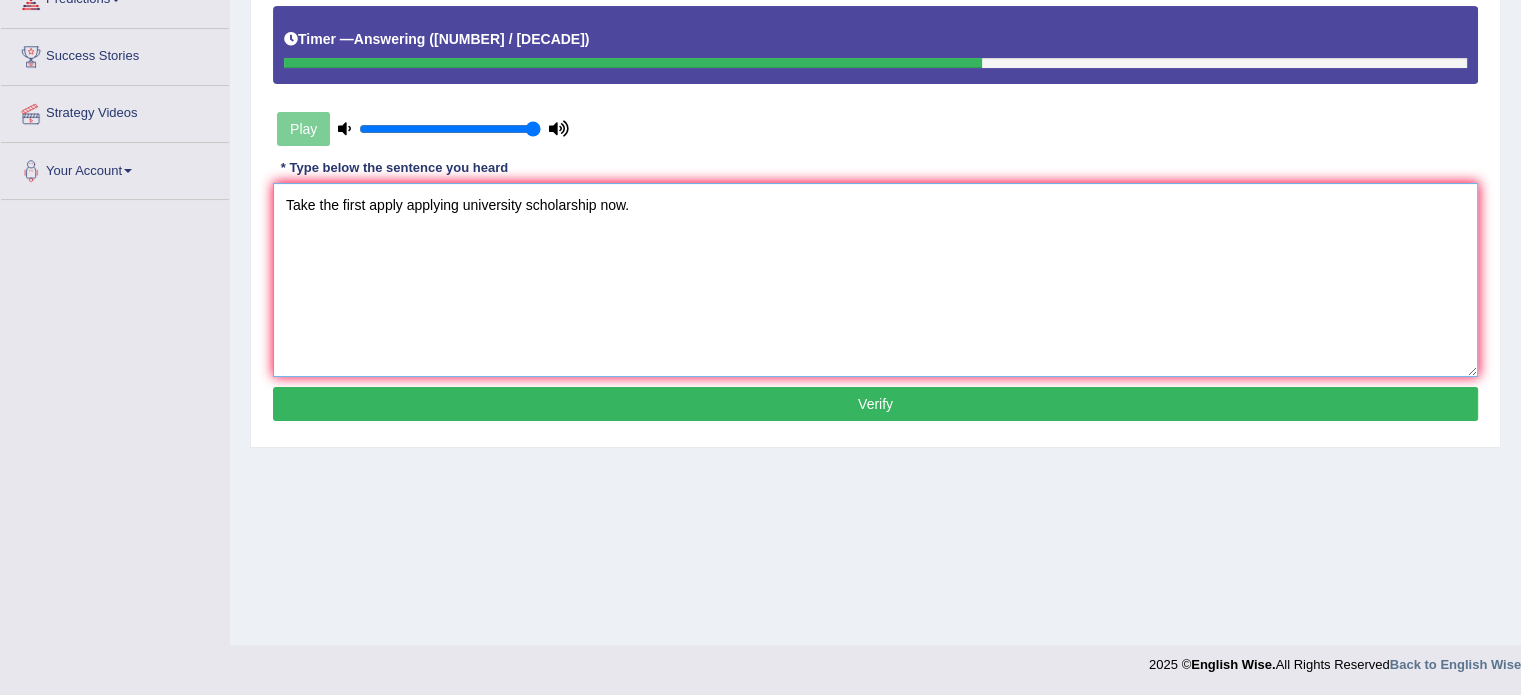 click on "Take the first apply applying university scholarship now." at bounding box center (875, 280) 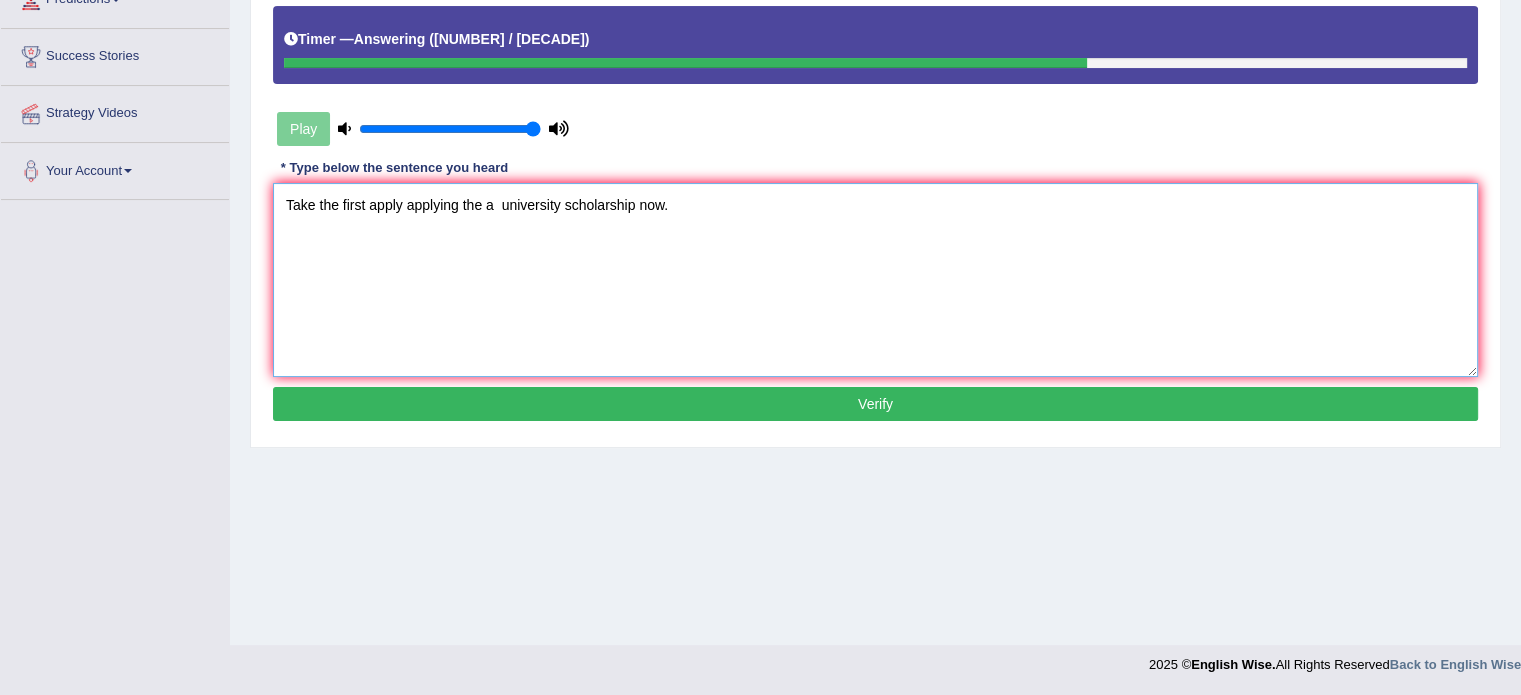 click on "Take the first apply applying the a  university scholarship now." at bounding box center (875, 280) 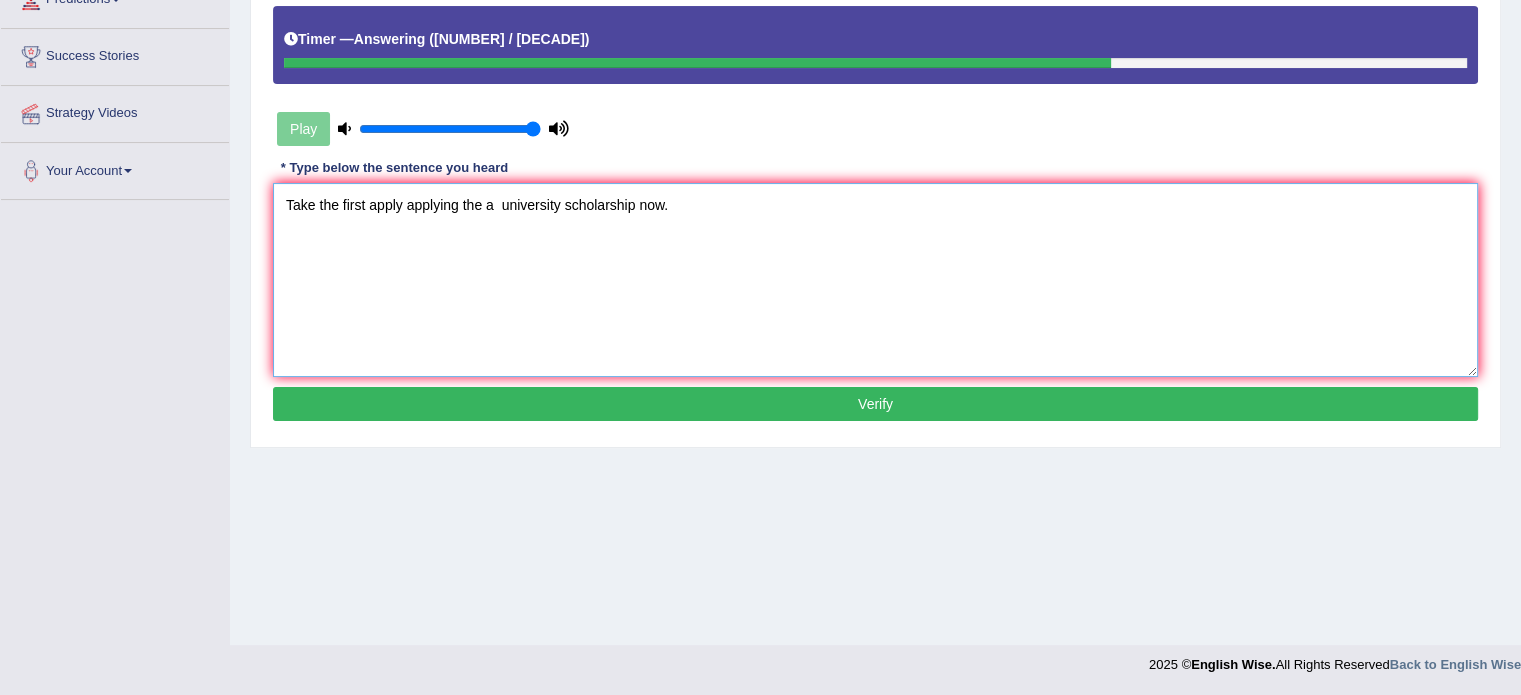 click on "Take the first apply applying the a  university scholarship now." at bounding box center [875, 280] 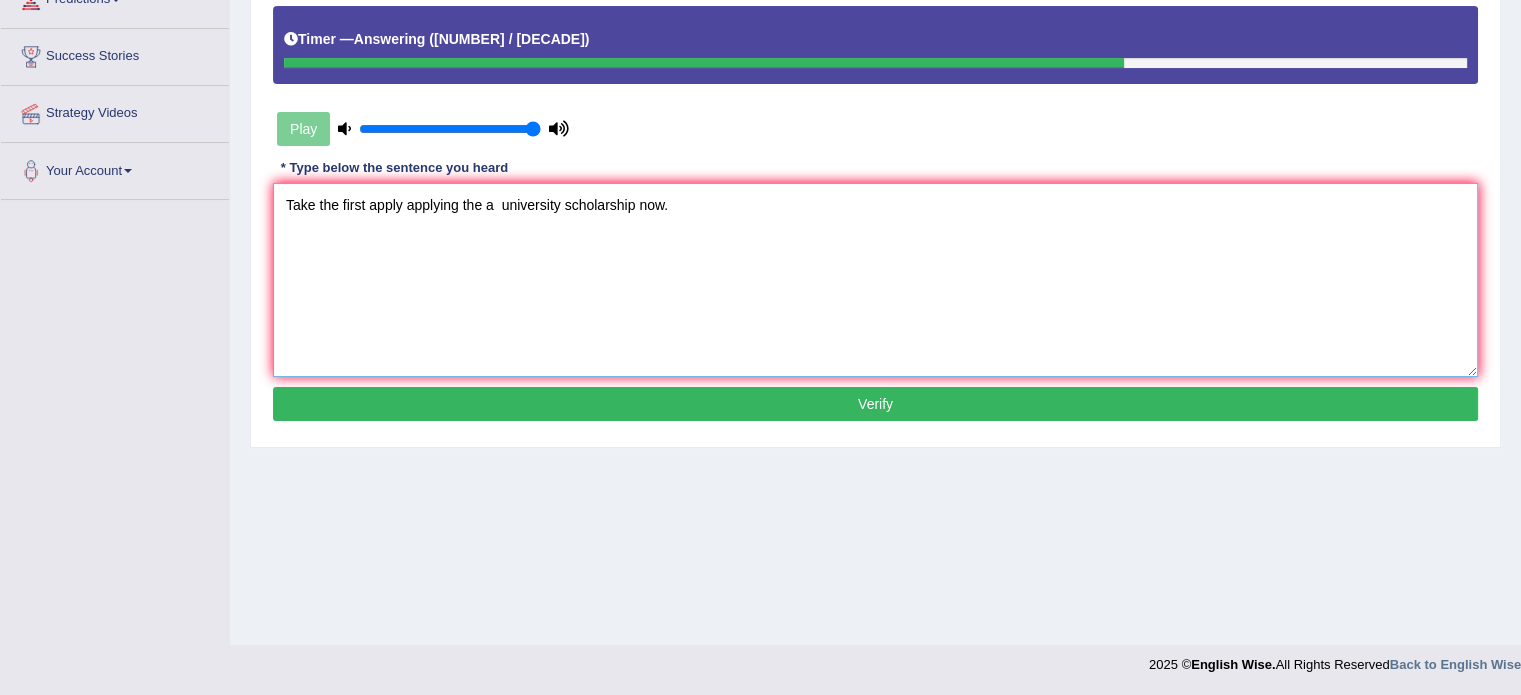 click on "Take the first apply applying the a  university scholarship now." at bounding box center (875, 280) 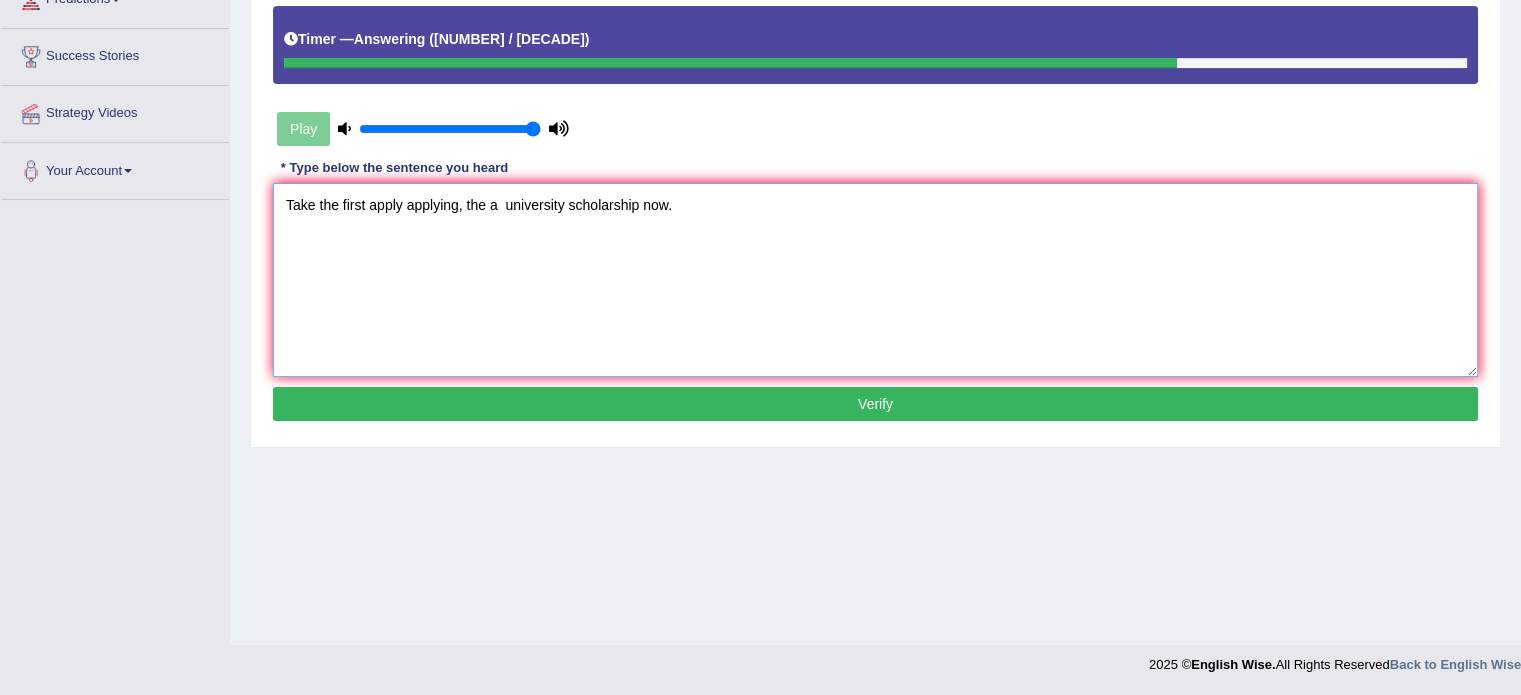 click on "Take the first apply applying, the a  university scholarship now." at bounding box center (875, 280) 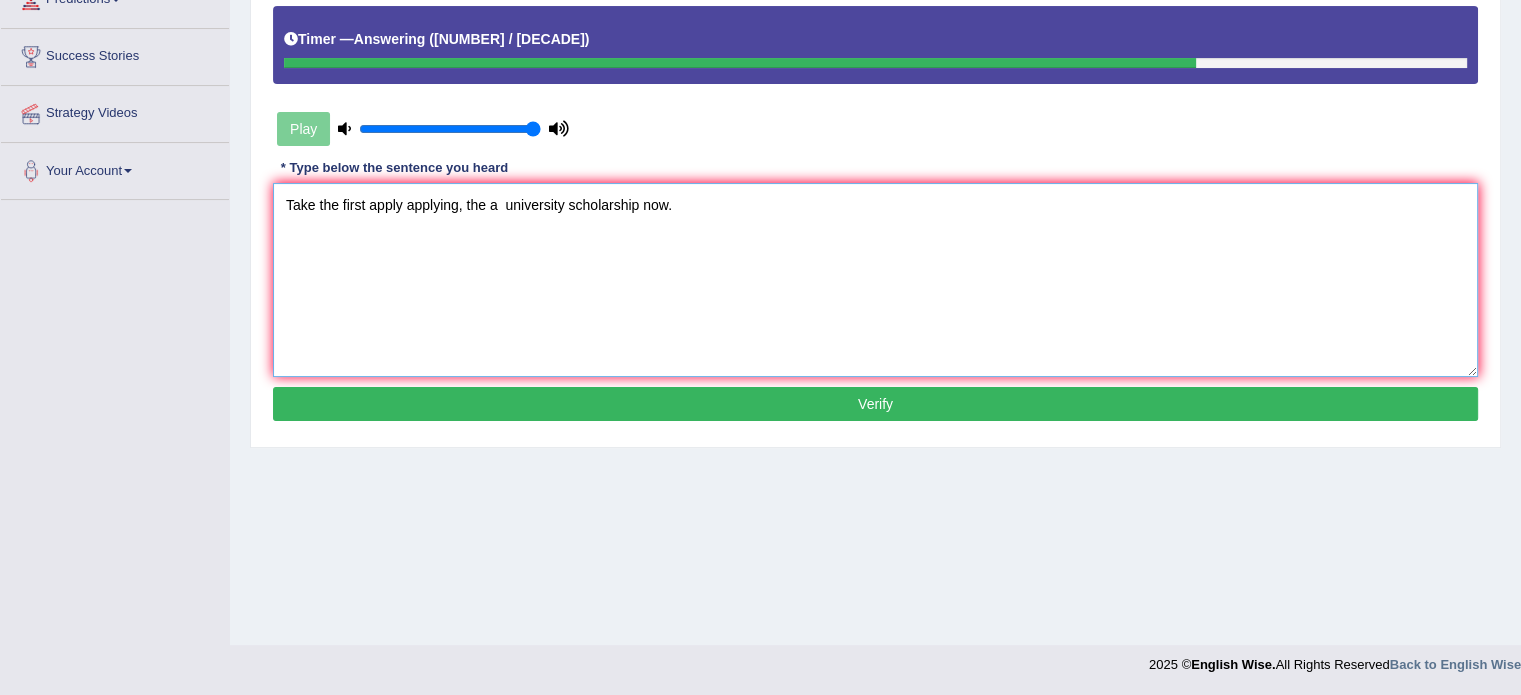 click on "Take the first apply applying, the a  university scholarship now." at bounding box center [875, 280] 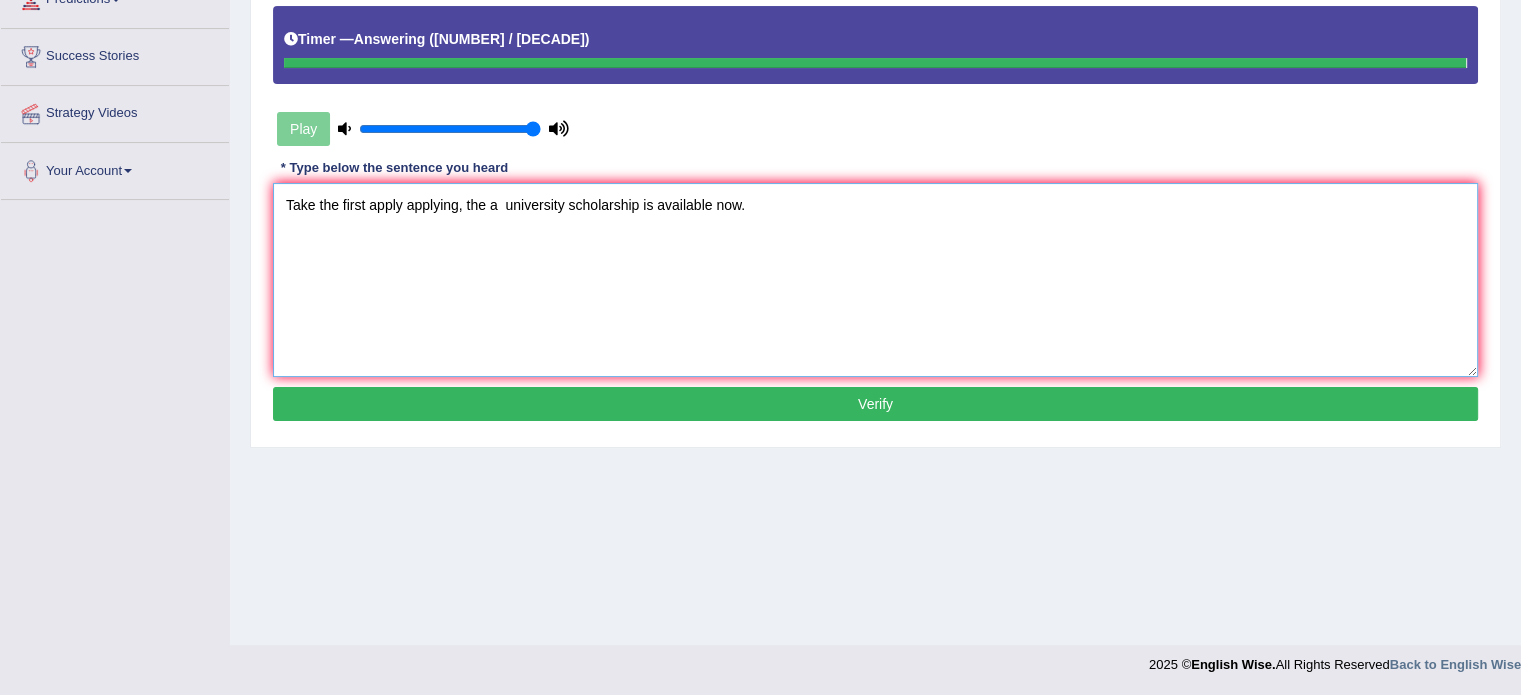 type on "Take the first apply applying, the a  university scholarship is available now." 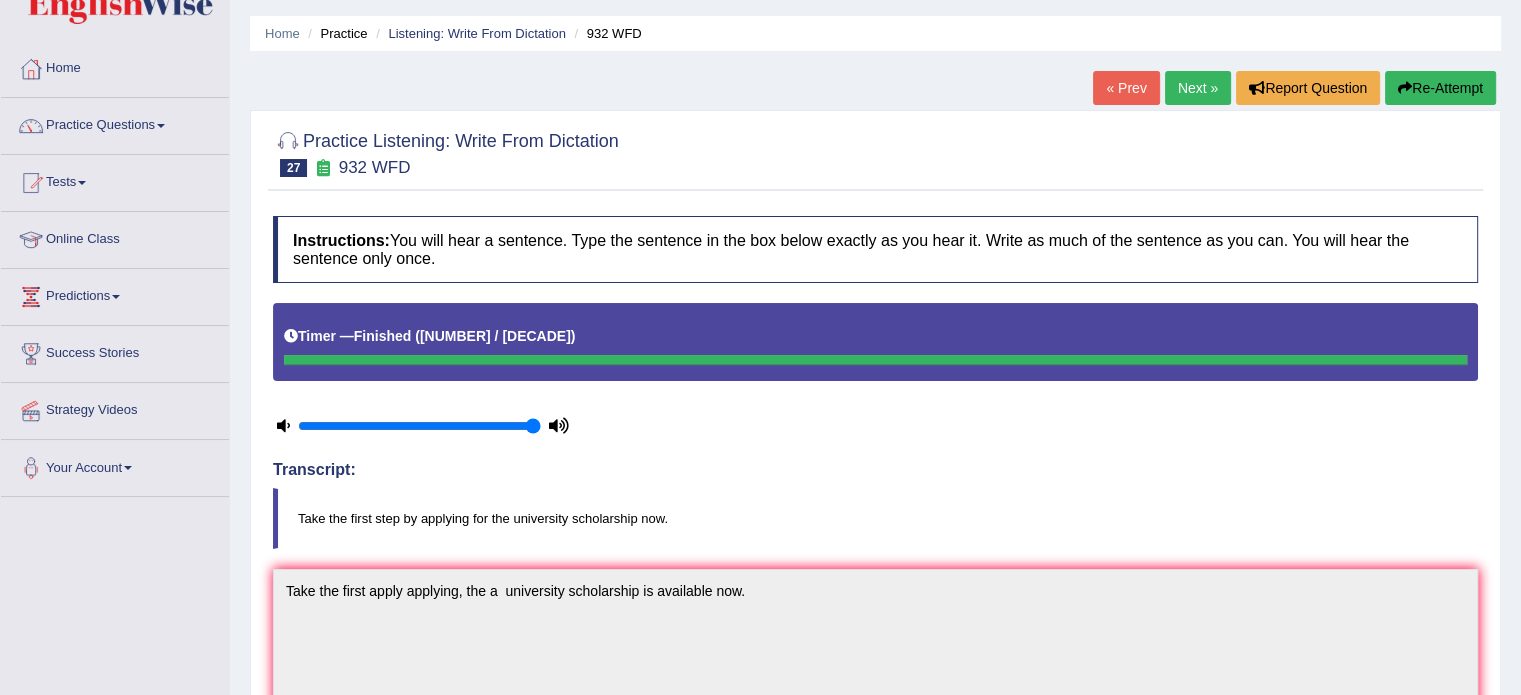 scroll, scrollTop: 55, scrollLeft: 0, axis: vertical 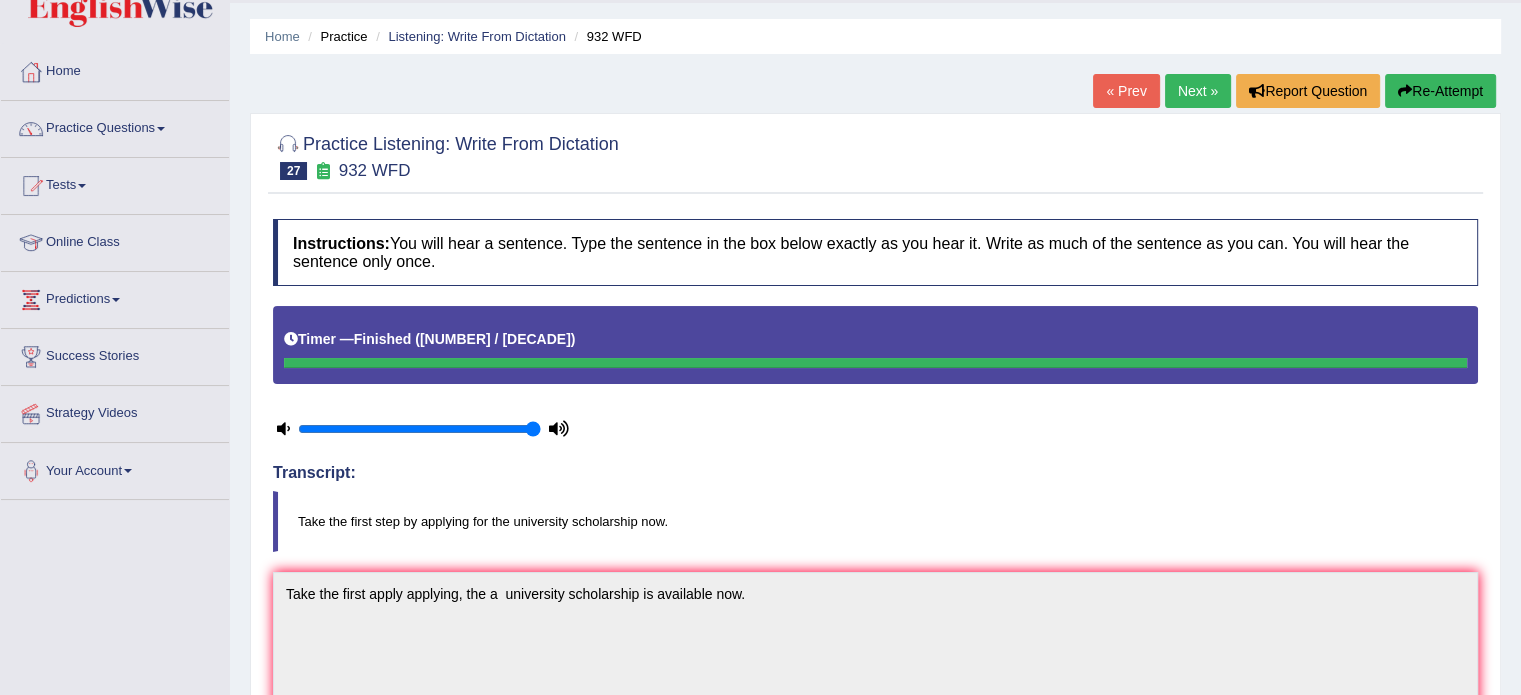 click on "Re-Attempt" at bounding box center (1440, 91) 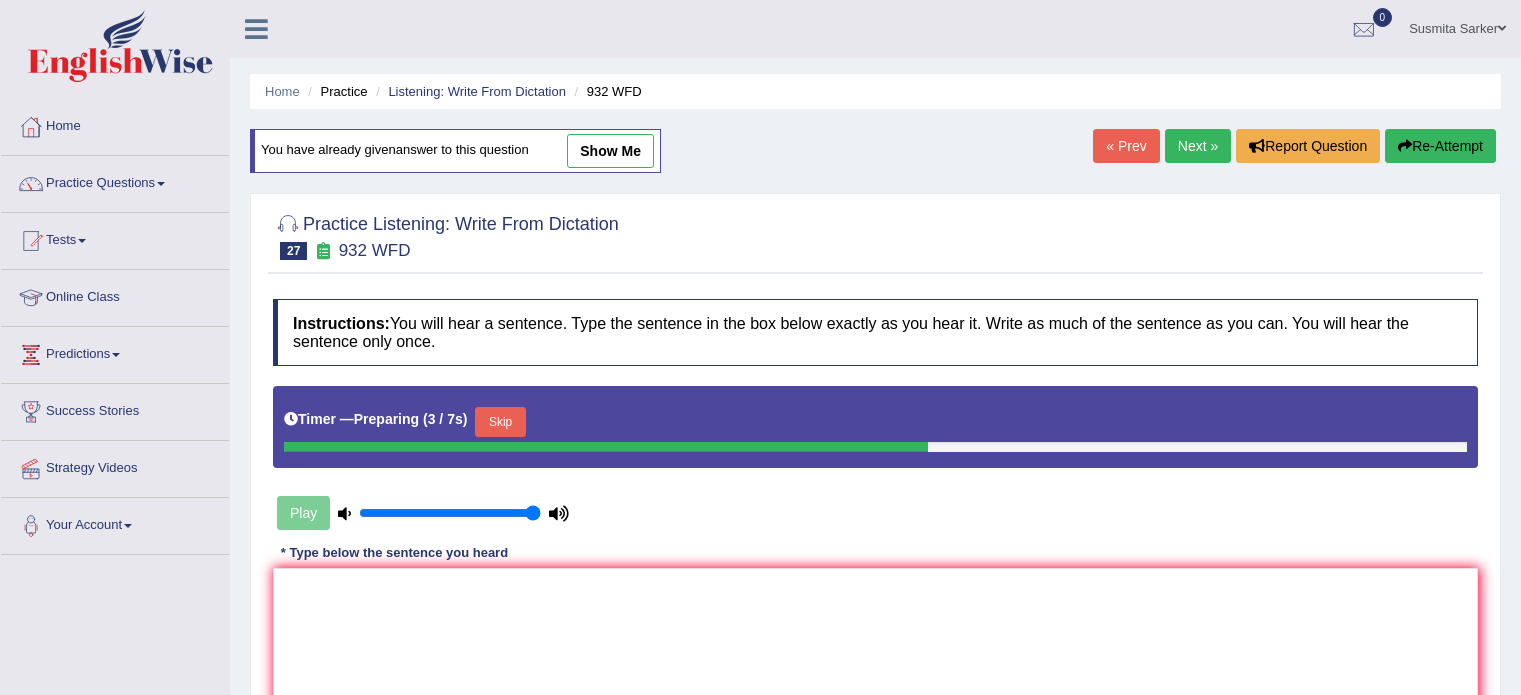 scroll, scrollTop: 55, scrollLeft: 0, axis: vertical 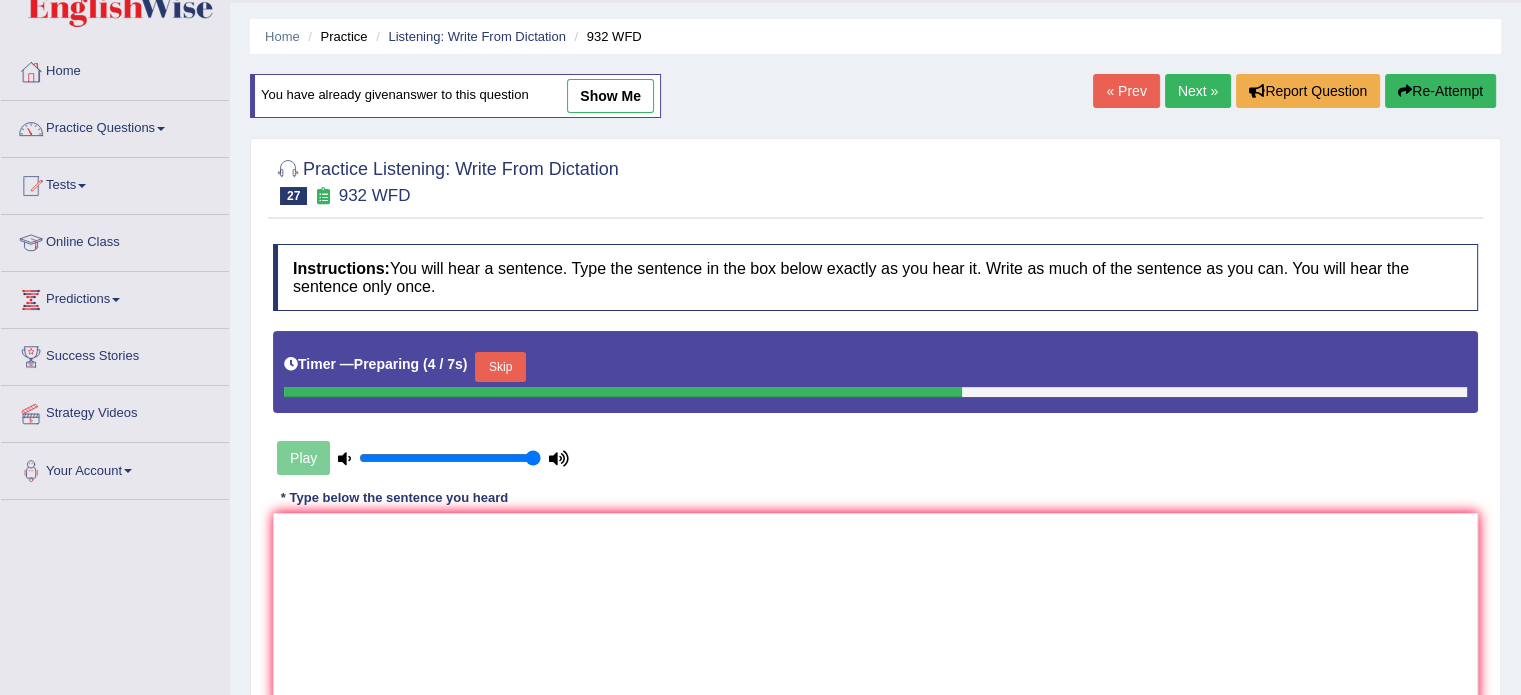click on "Skip" at bounding box center (500, 367) 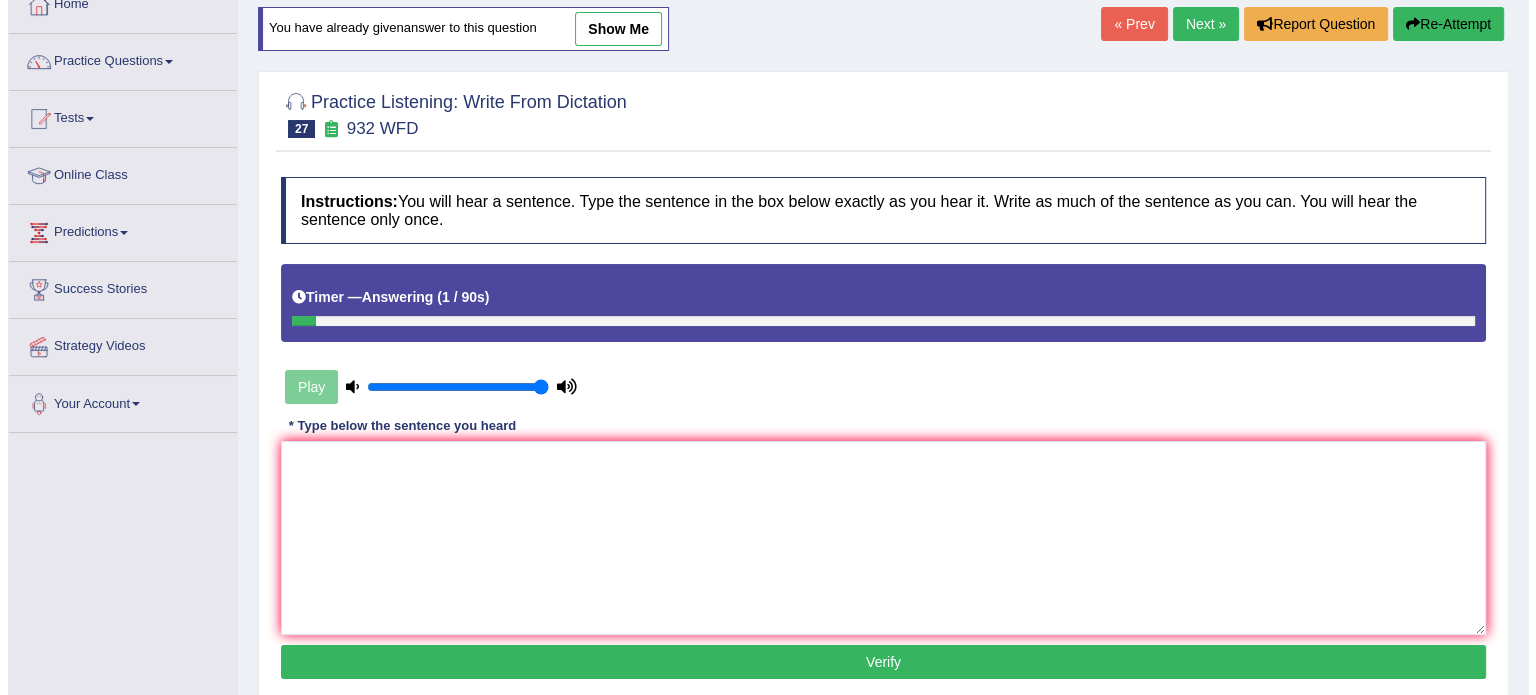 scroll, scrollTop: 255, scrollLeft: 0, axis: vertical 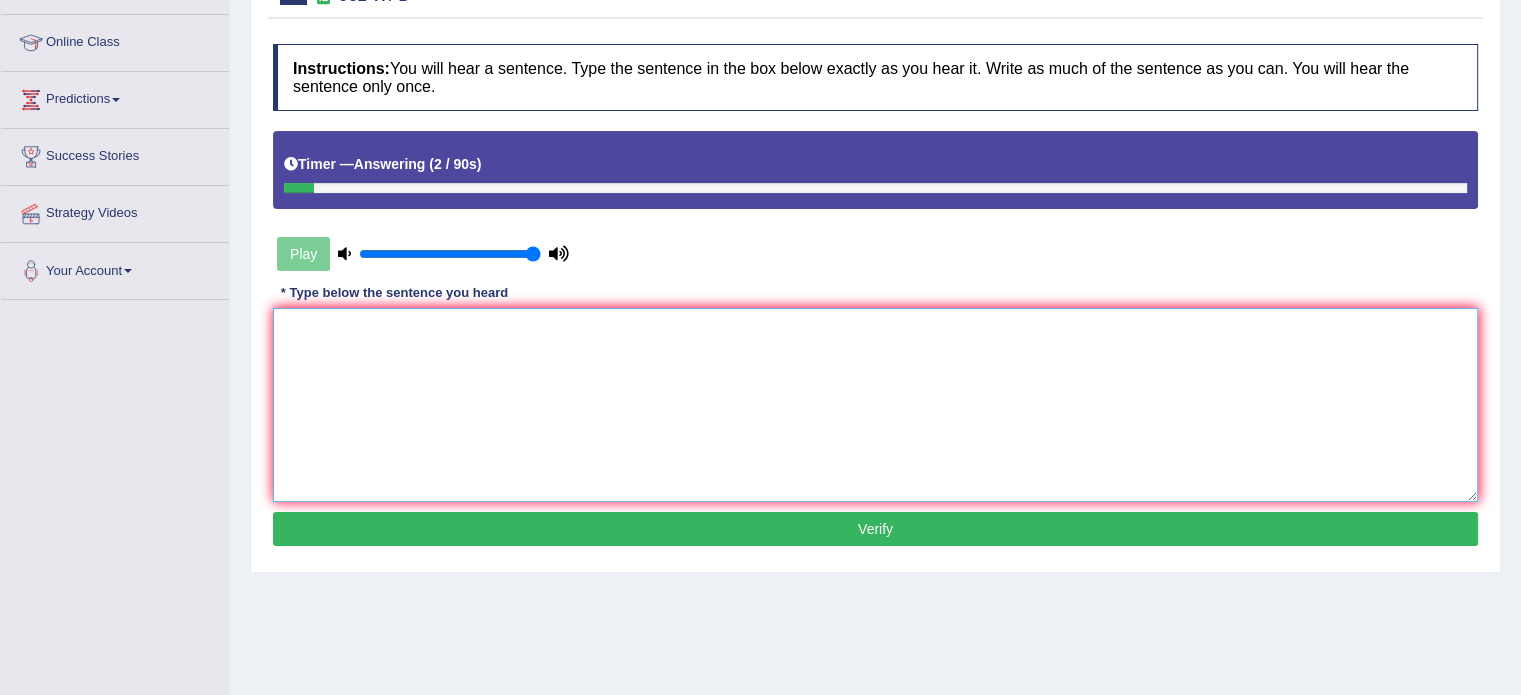 click at bounding box center (875, 405) 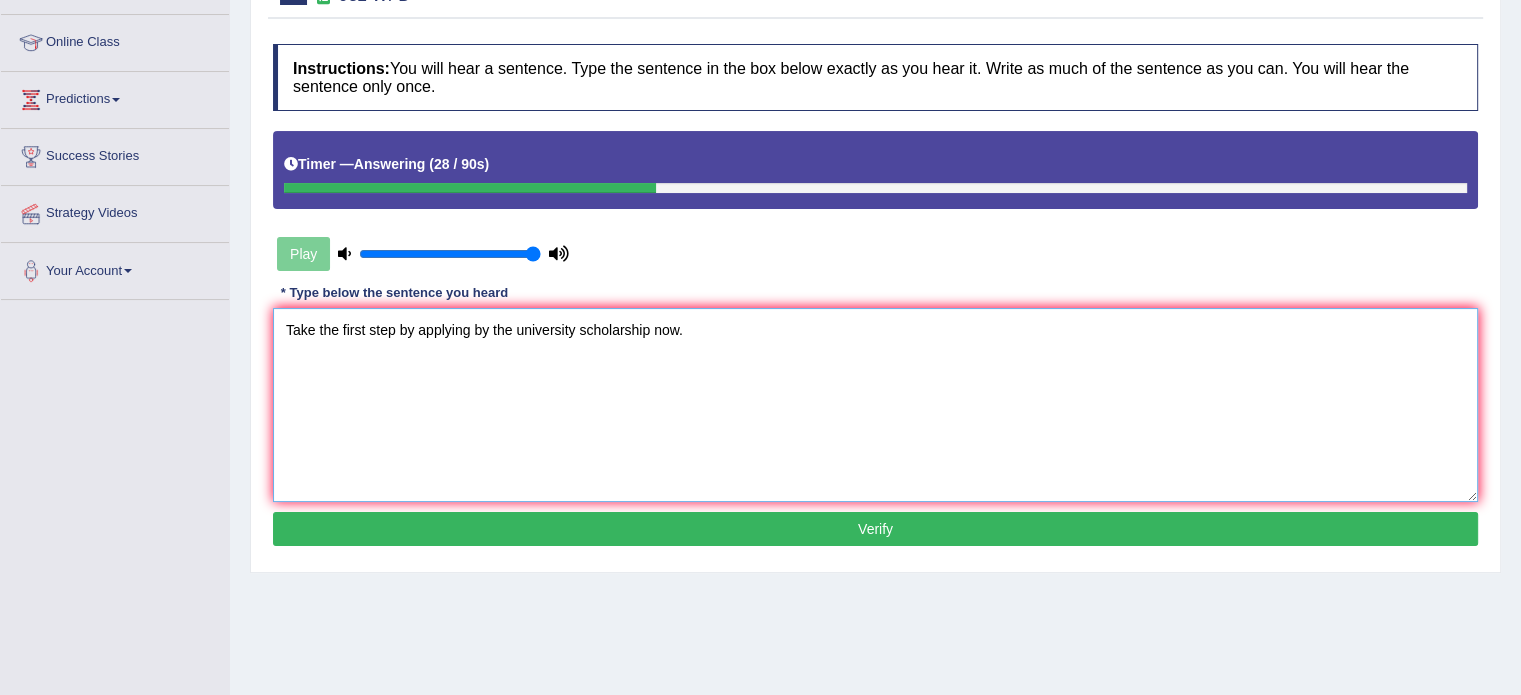 click on "Take the first step by applying by the university scholarship now." at bounding box center (875, 405) 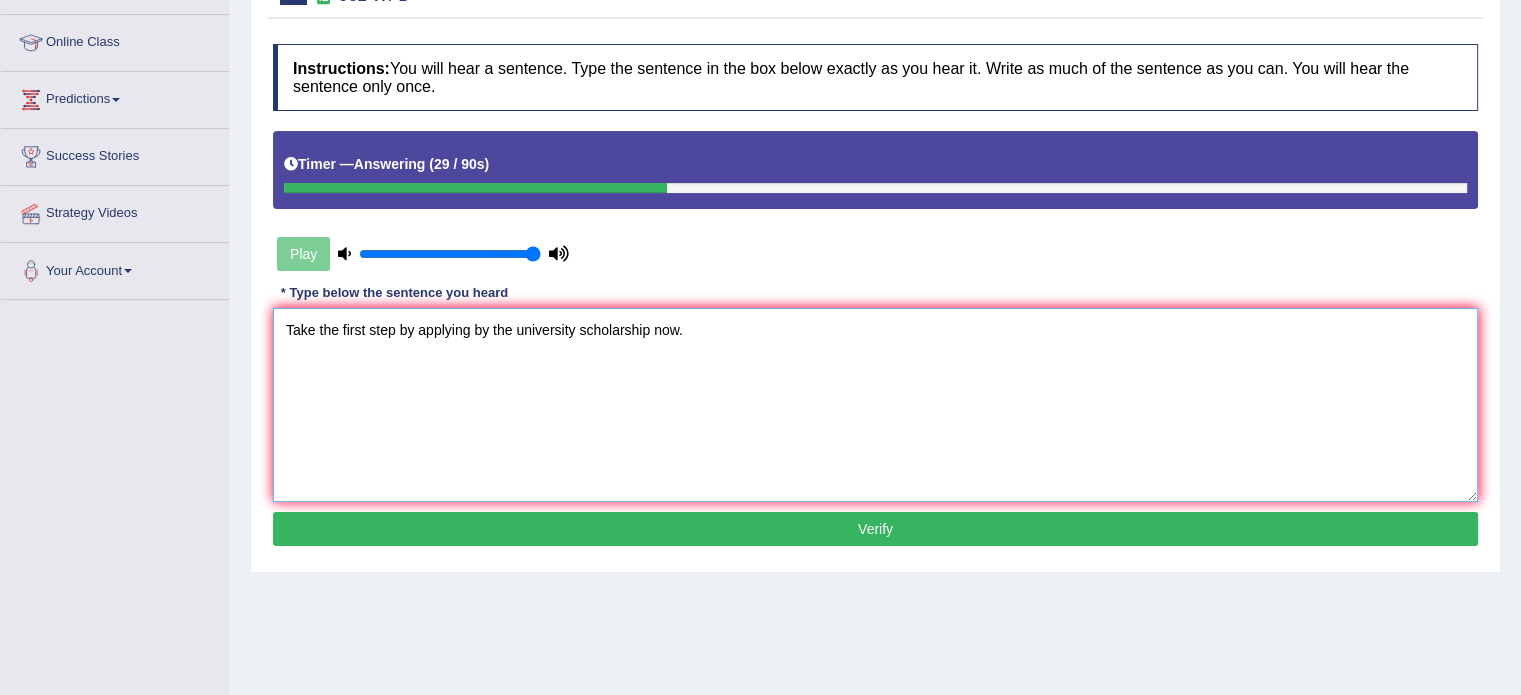 drag, startPoint x: 436, startPoint y: 393, endPoint x: 393, endPoint y: 393, distance: 43 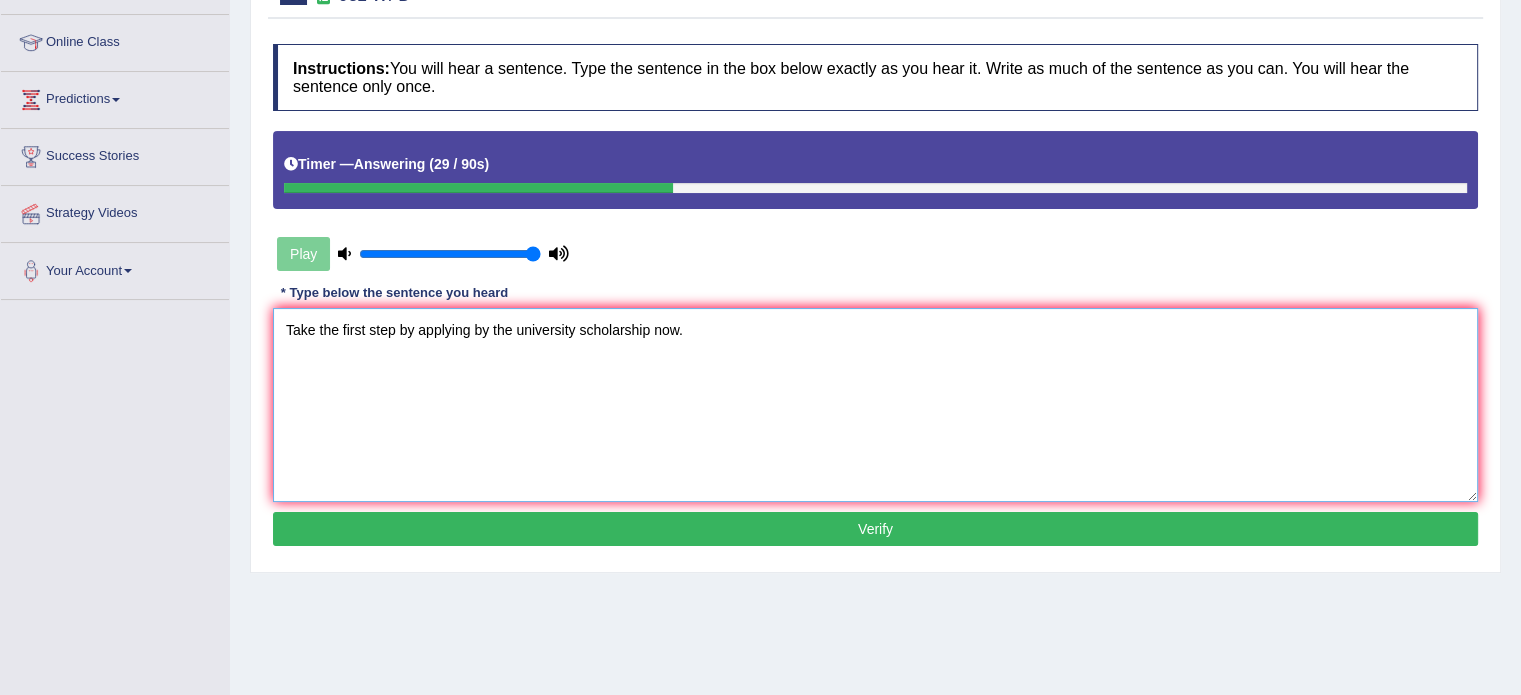 click on "Take the first step by applying by the university scholarship now." at bounding box center (875, 405) 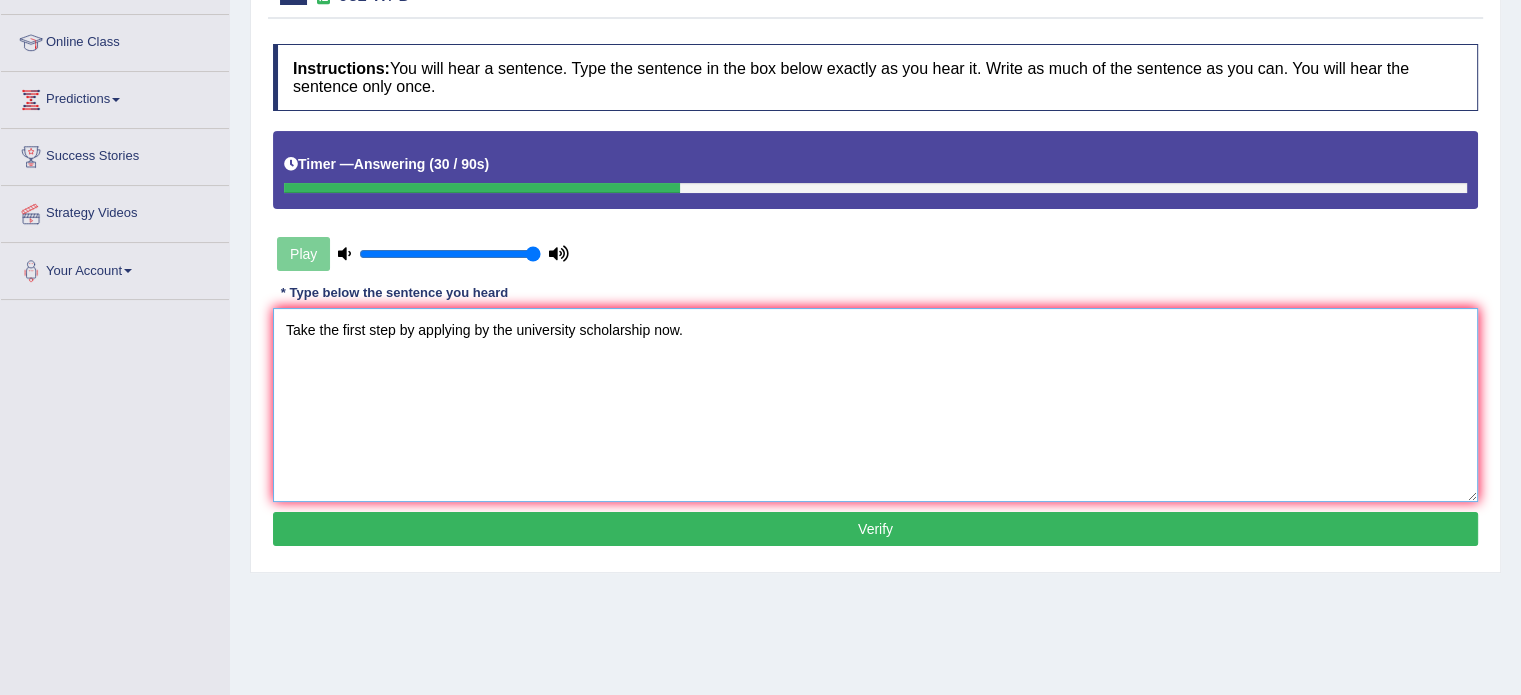 click on "take the first steo bt applying by the university scholarship now." at bounding box center (875, 405) 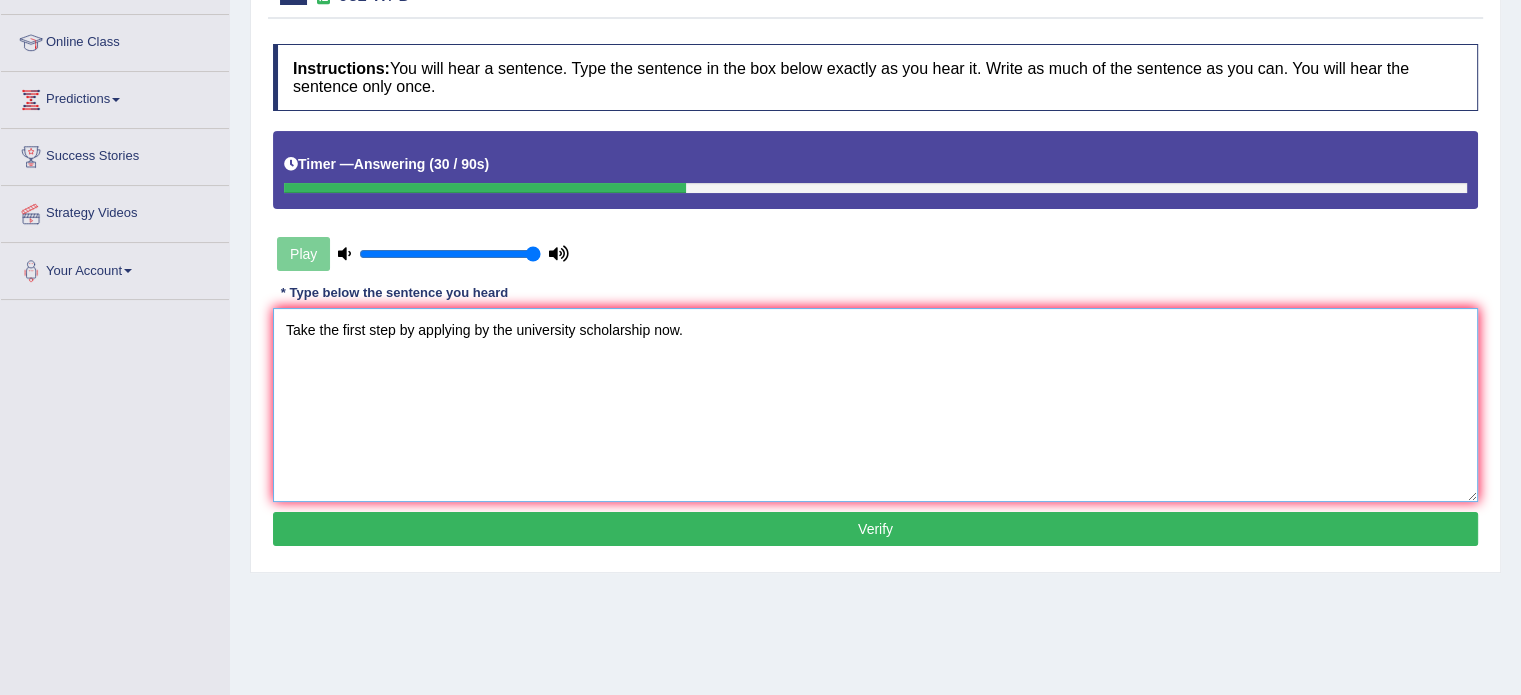 click on "take the first steo bt applying by the university scholarship now." at bounding box center [875, 405] 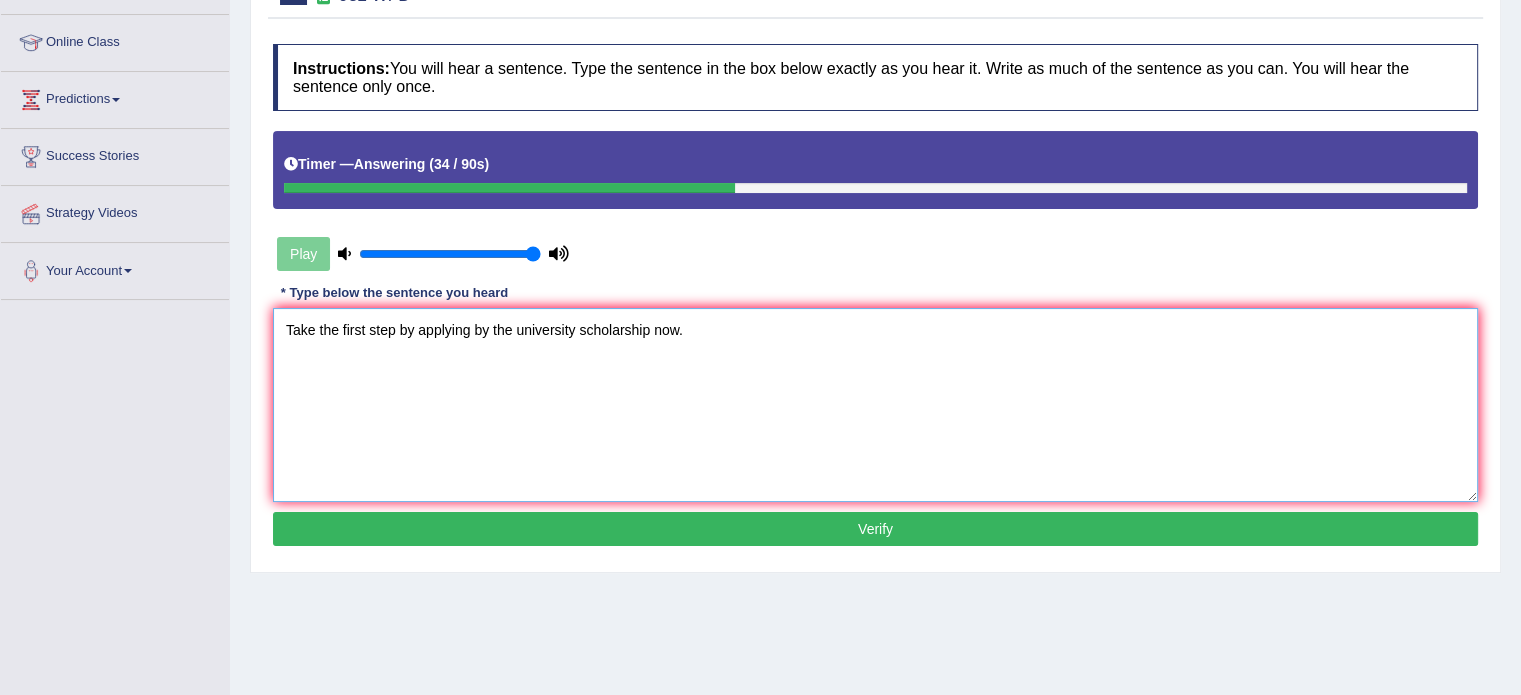 click on "take the first steo by applying by the university scholarship now." at bounding box center [875, 405] 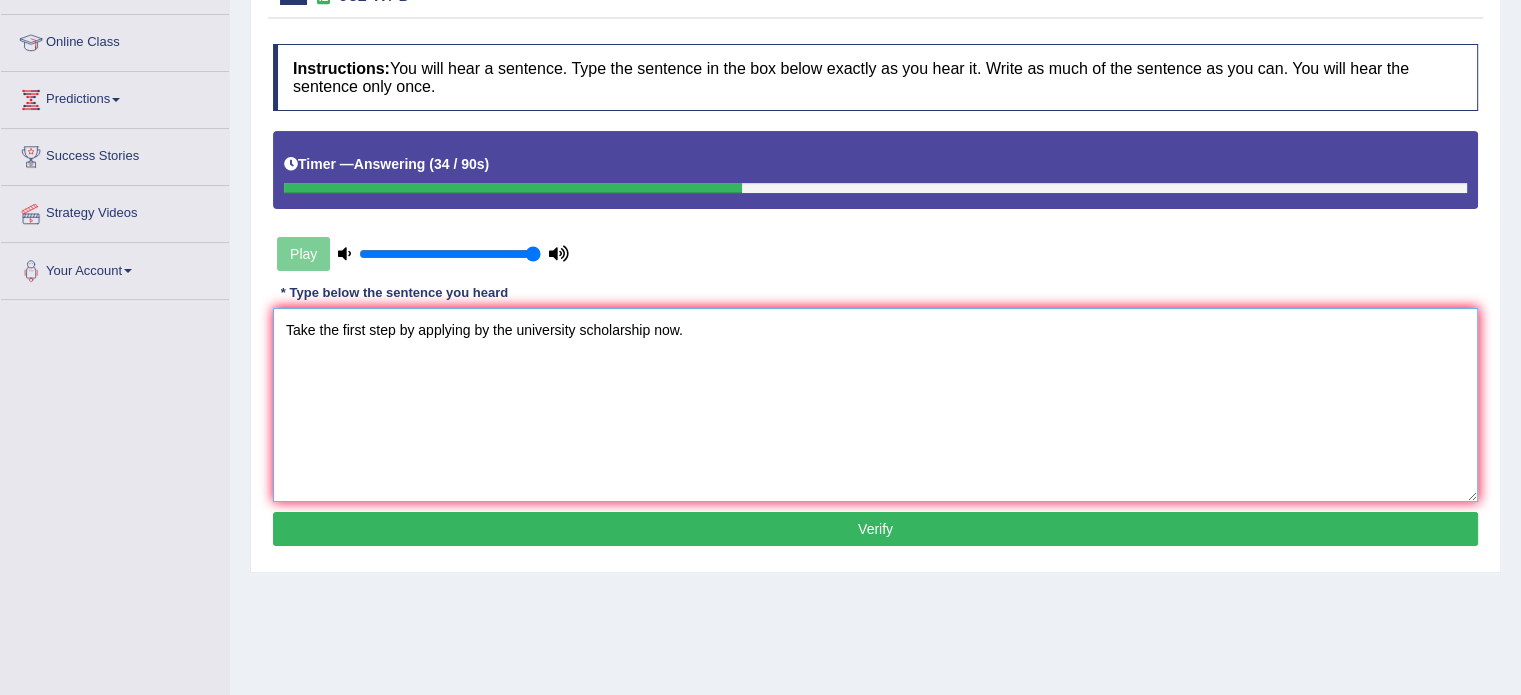 click on "take the first steo by applying by the university scholarship now." at bounding box center (875, 405) 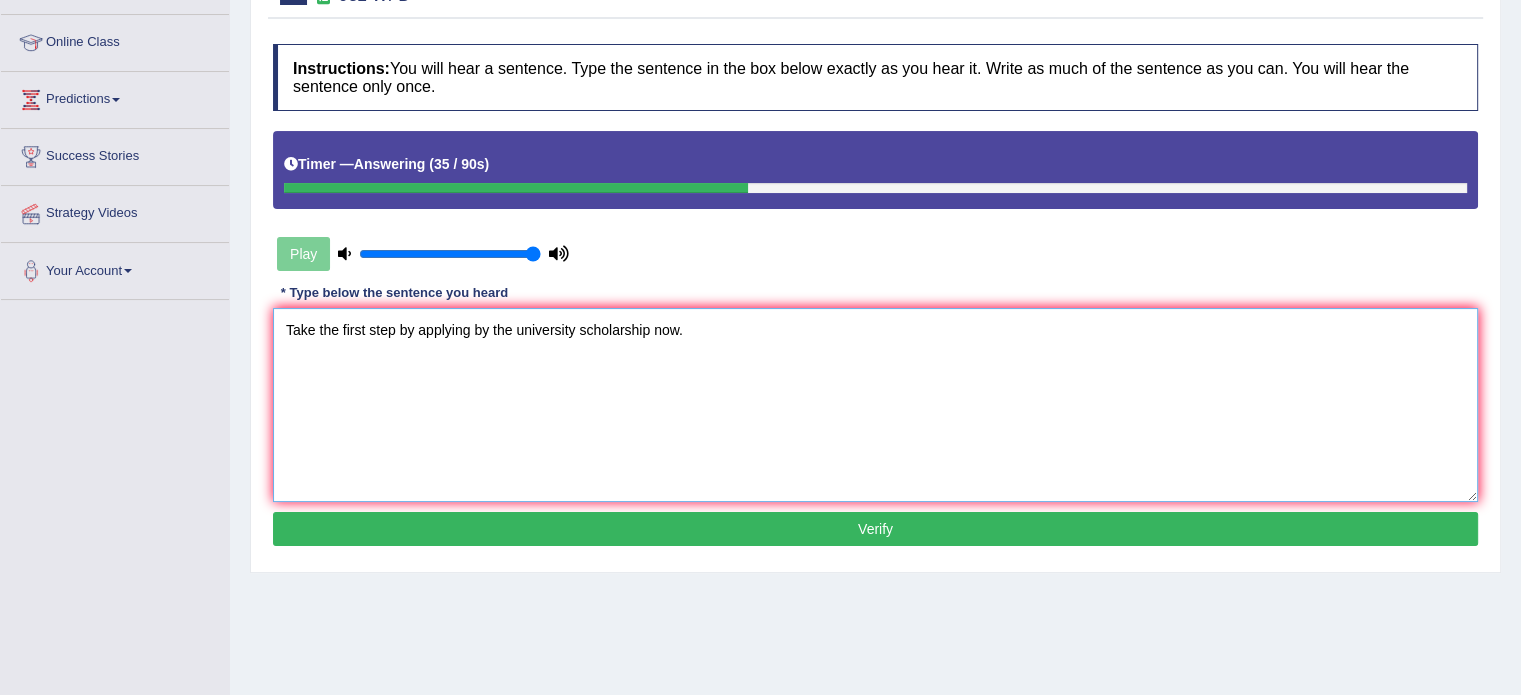 click on "take the first steo by applying by the university scholarship now." at bounding box center (875, 405) 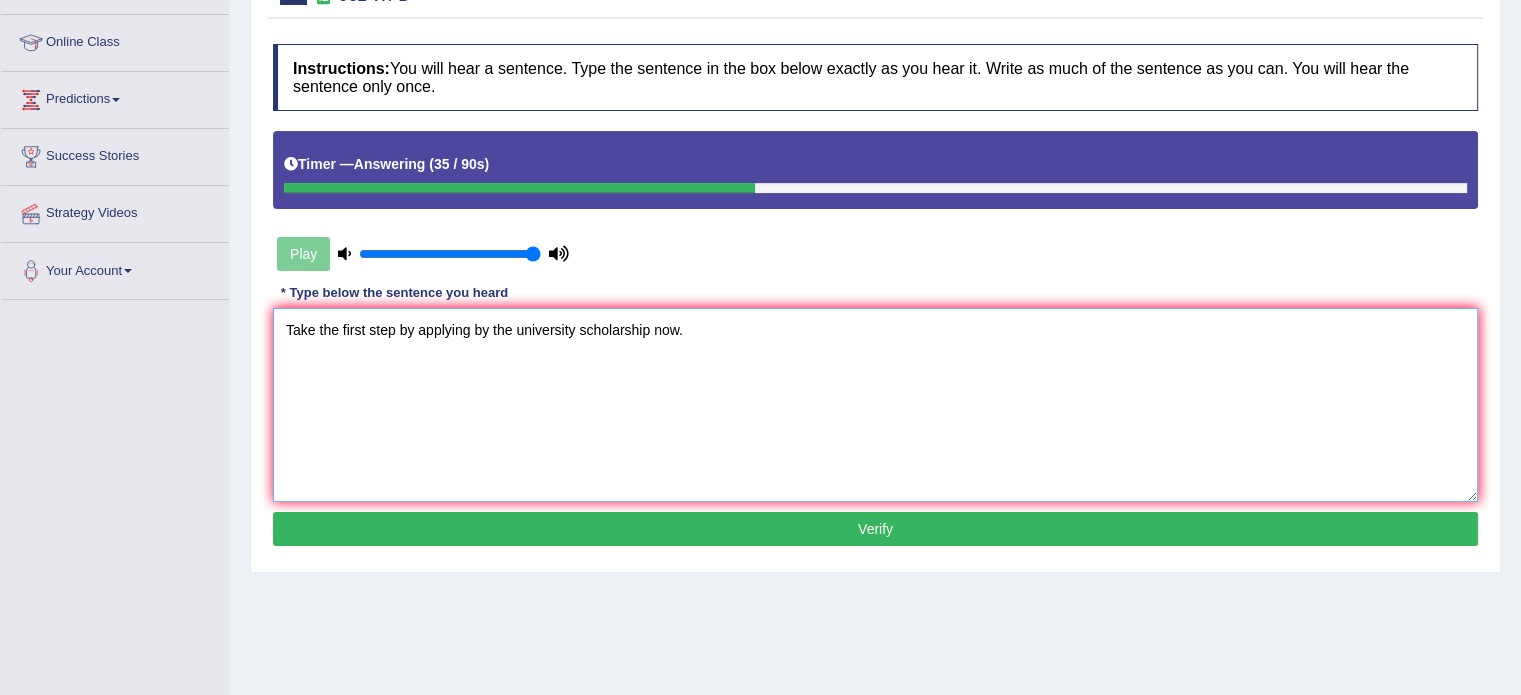 click on "take the first steo by applying by the university scholarship now." at bounding box center [875, 405] 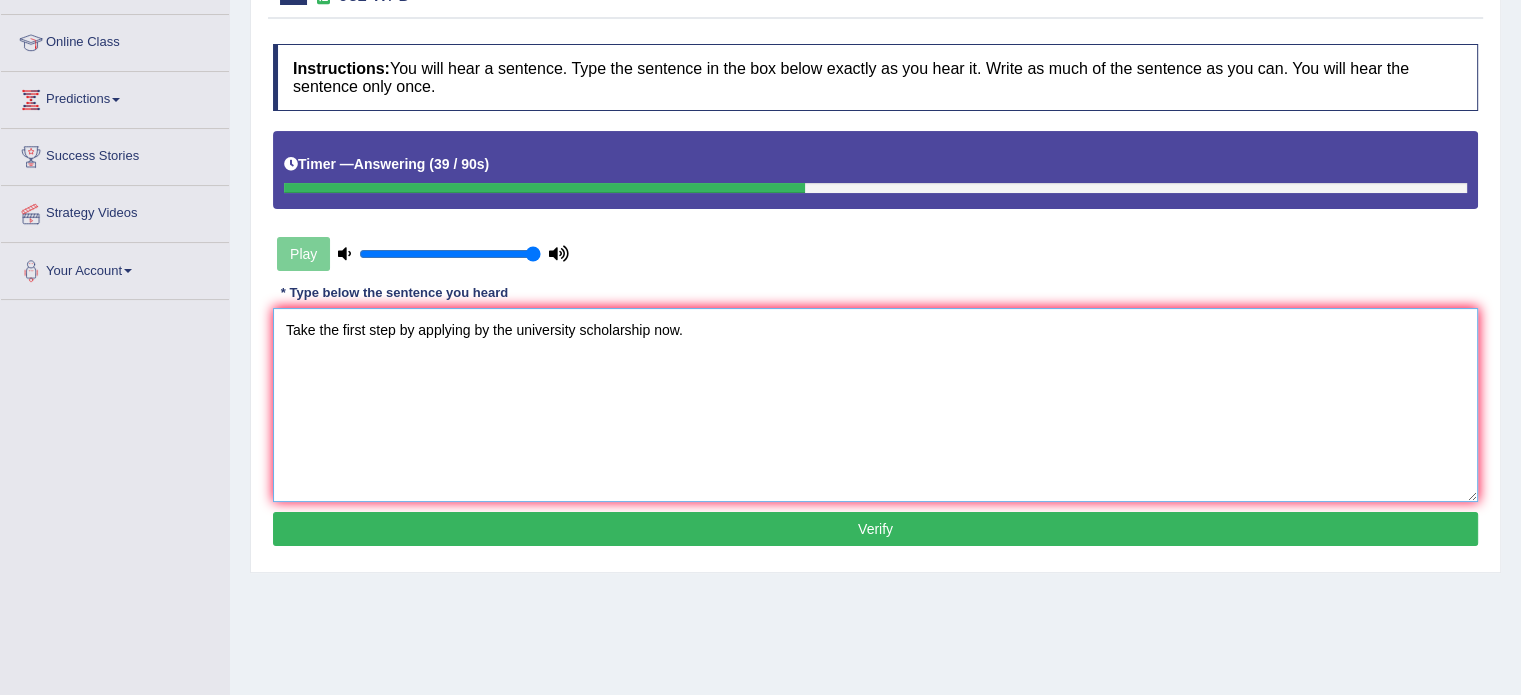 drag, startPoint x: 346, startPoint y: 379, endPoint x: 329, endPoint y: 379, distance: 17 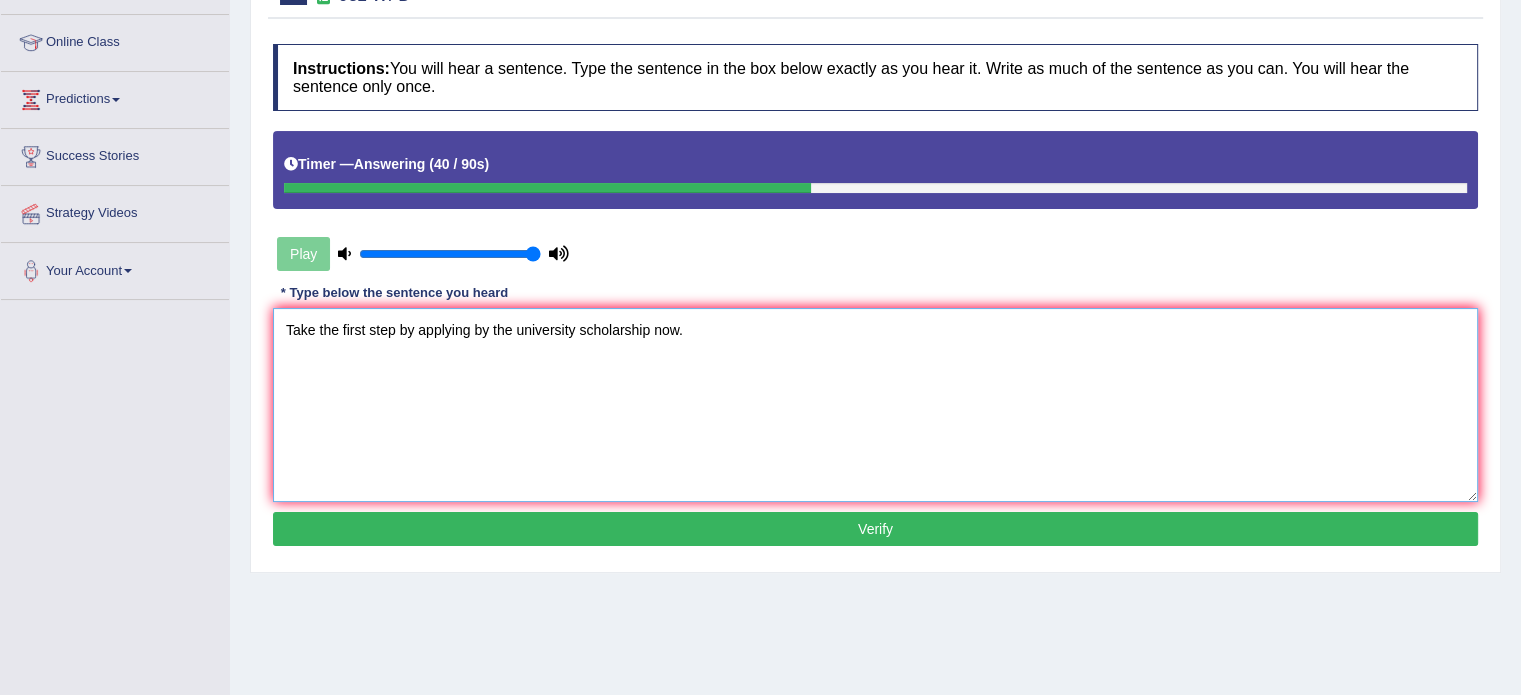 click on "take the first step by applying by the university scholarship now." at bounding box center (875, 405) 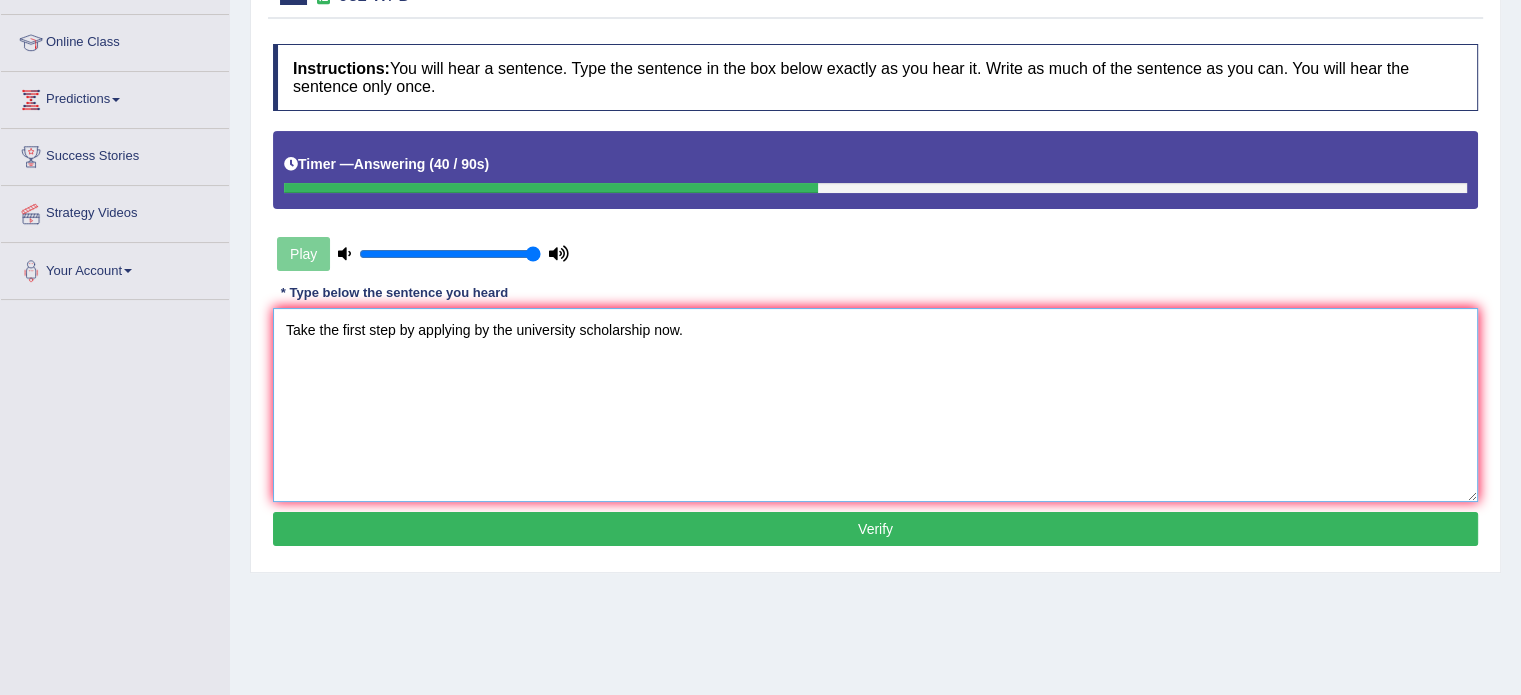 click on "take the first step by applying by the university scholarship now." at bounding box center (875, 405) 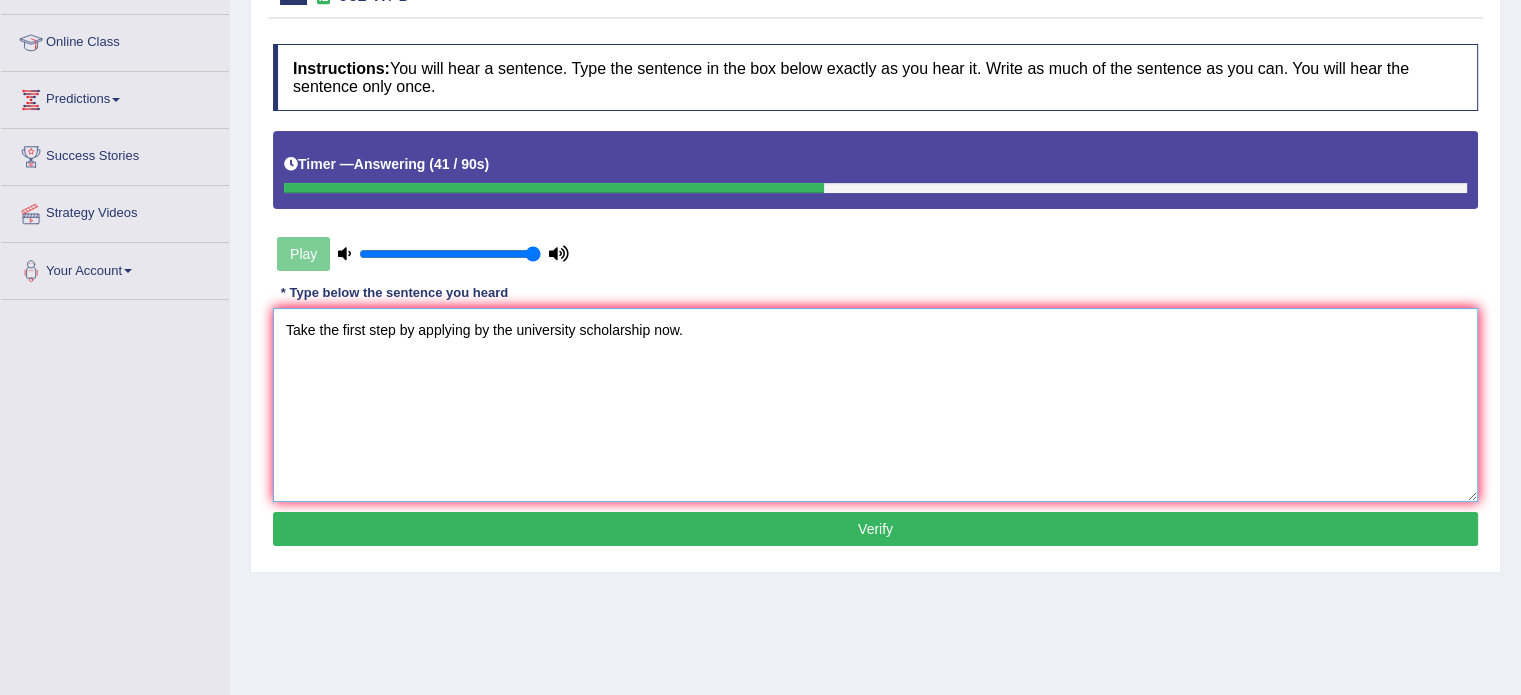 click on "take the first step by applying by the university scholarship now." at bounding box center (875, 405) 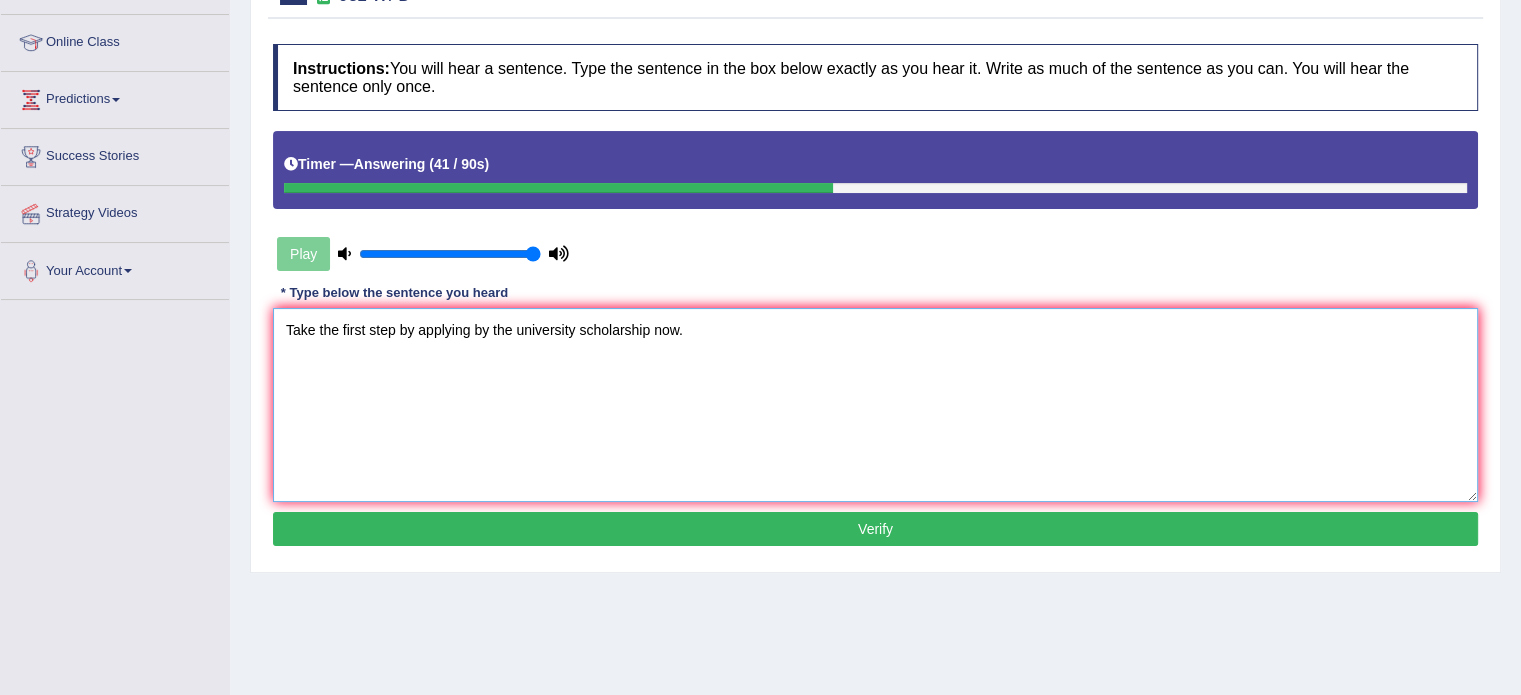 click on "take the first step by applying by the university scholarship now." at bounding box center (875, 405) 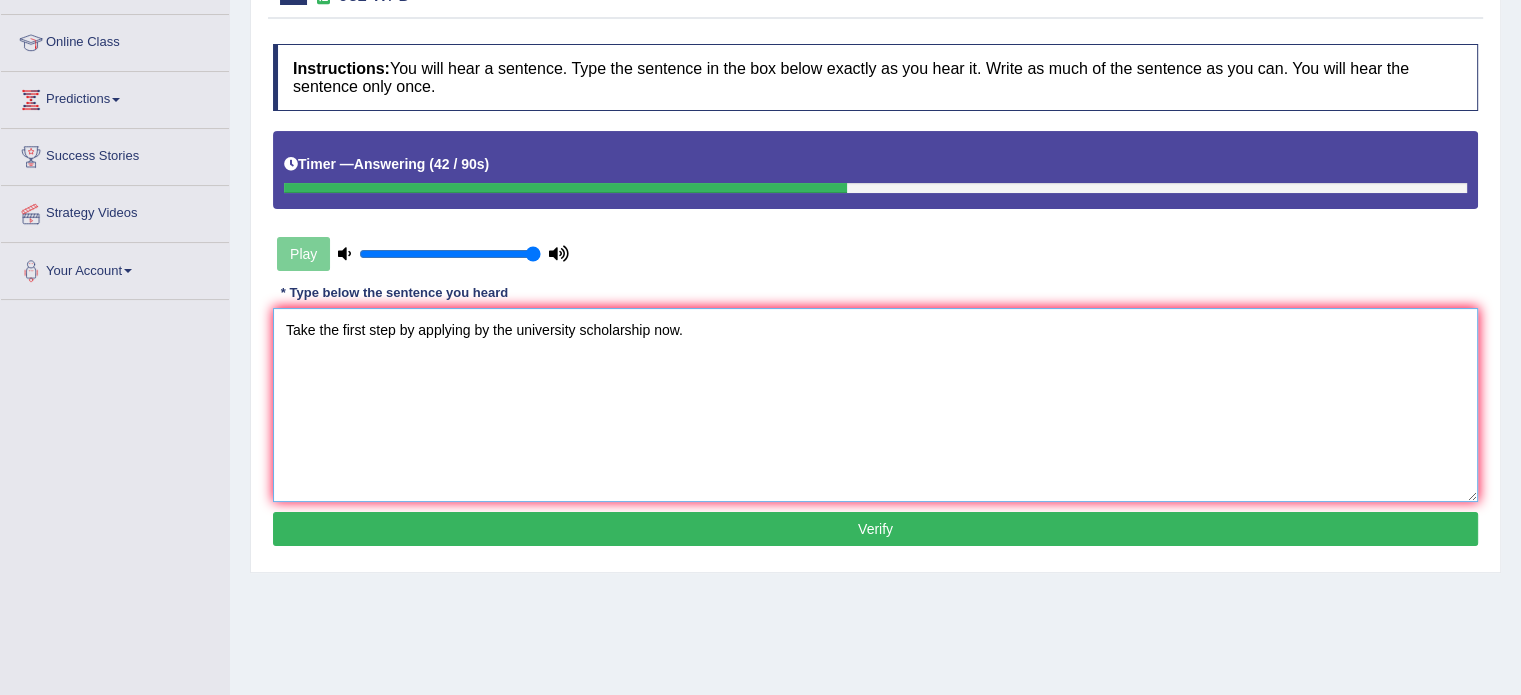 click on "take the first step by applying by the university scholarship now." at bounding box center (875, 405) 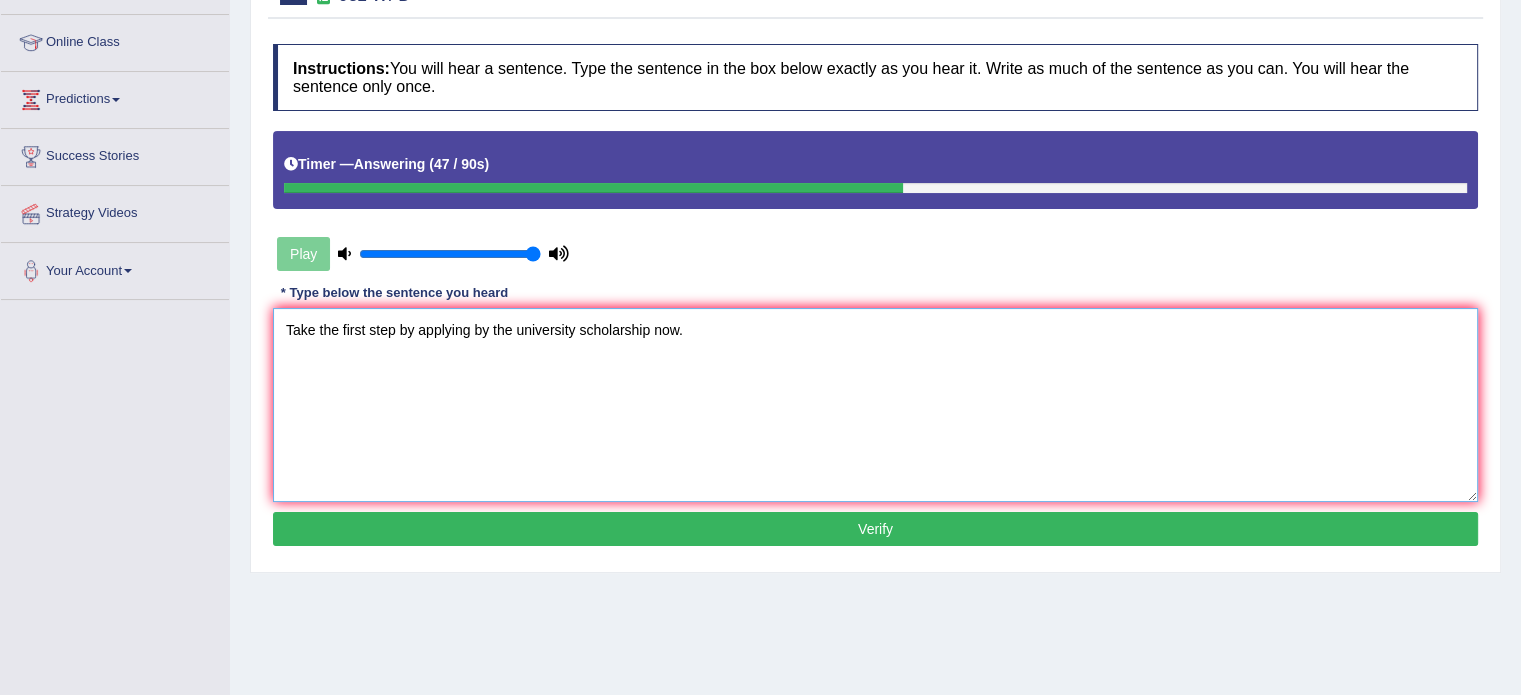 click on "Take the first step by applying by the university scholarship now." at bounding box center [875, 405] 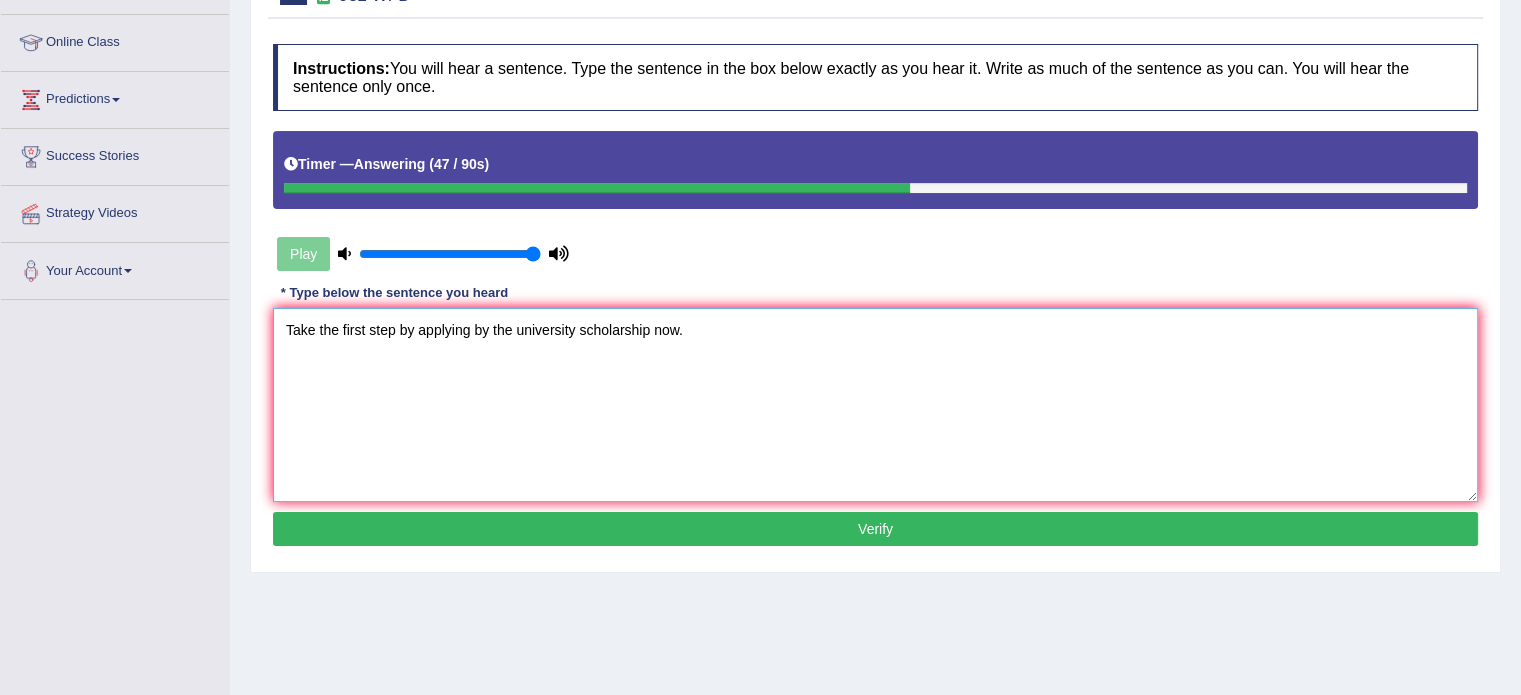 click on "Take the first step by applying by the university scholarship now." at bounding box center (875, 405) 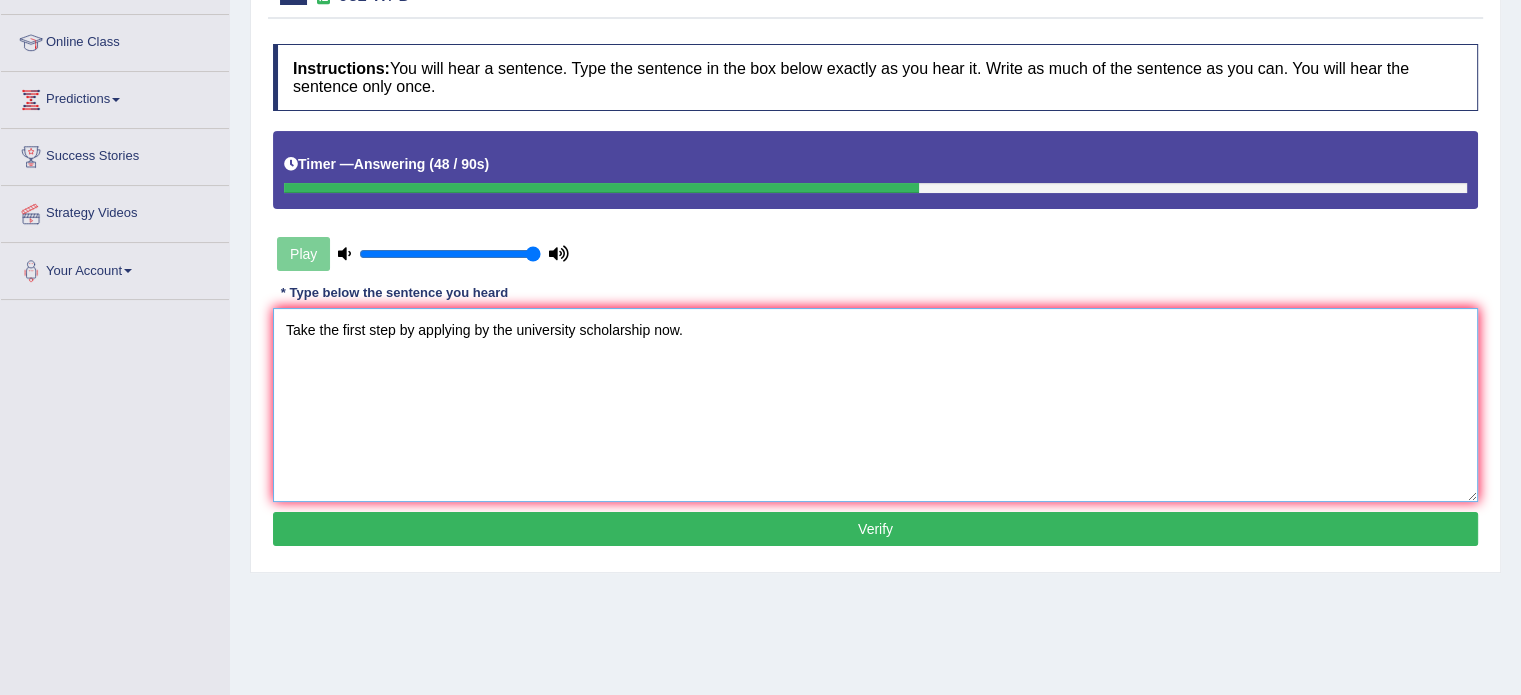 click on "Take the first step by applying by the university scholarship now." at bounding box center (875, 405) 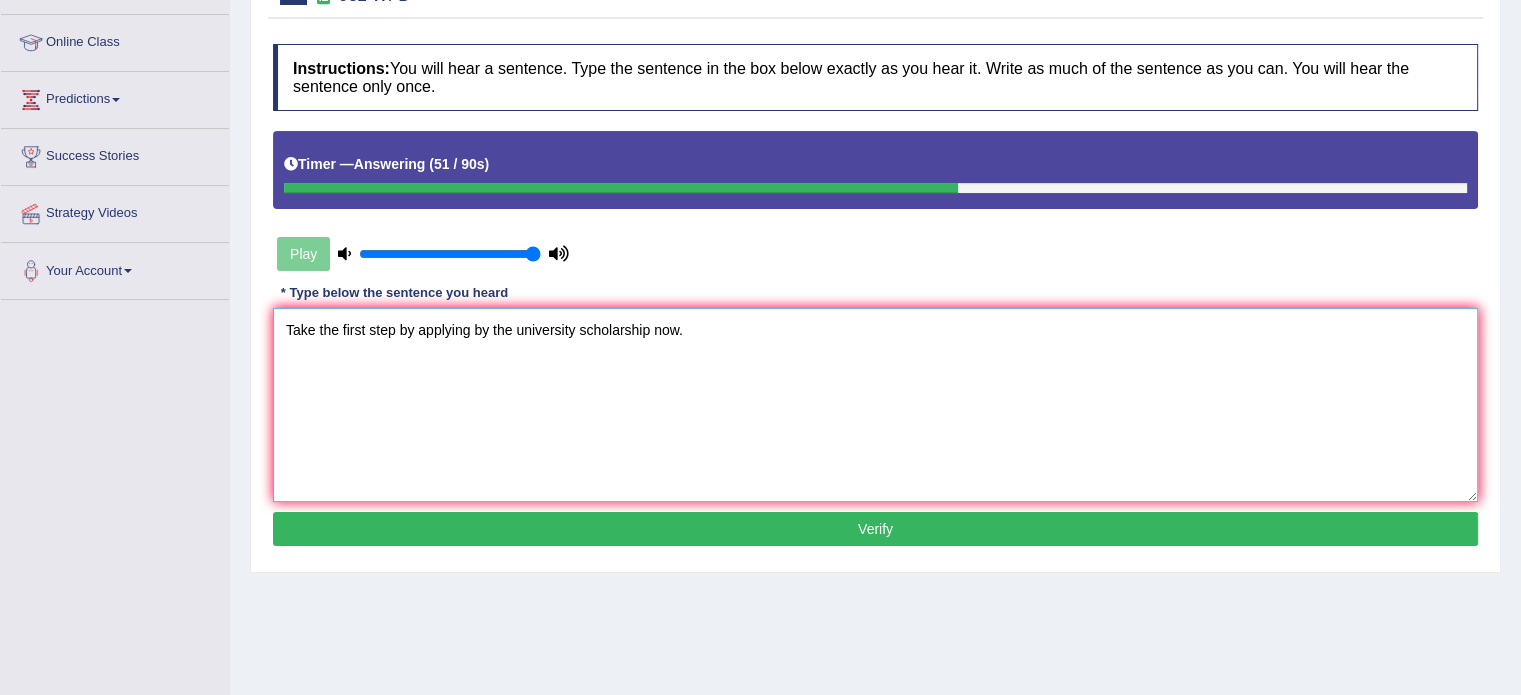 click on "Take the first step by applying by the university scholarship now." at bounding box center [875, 405] 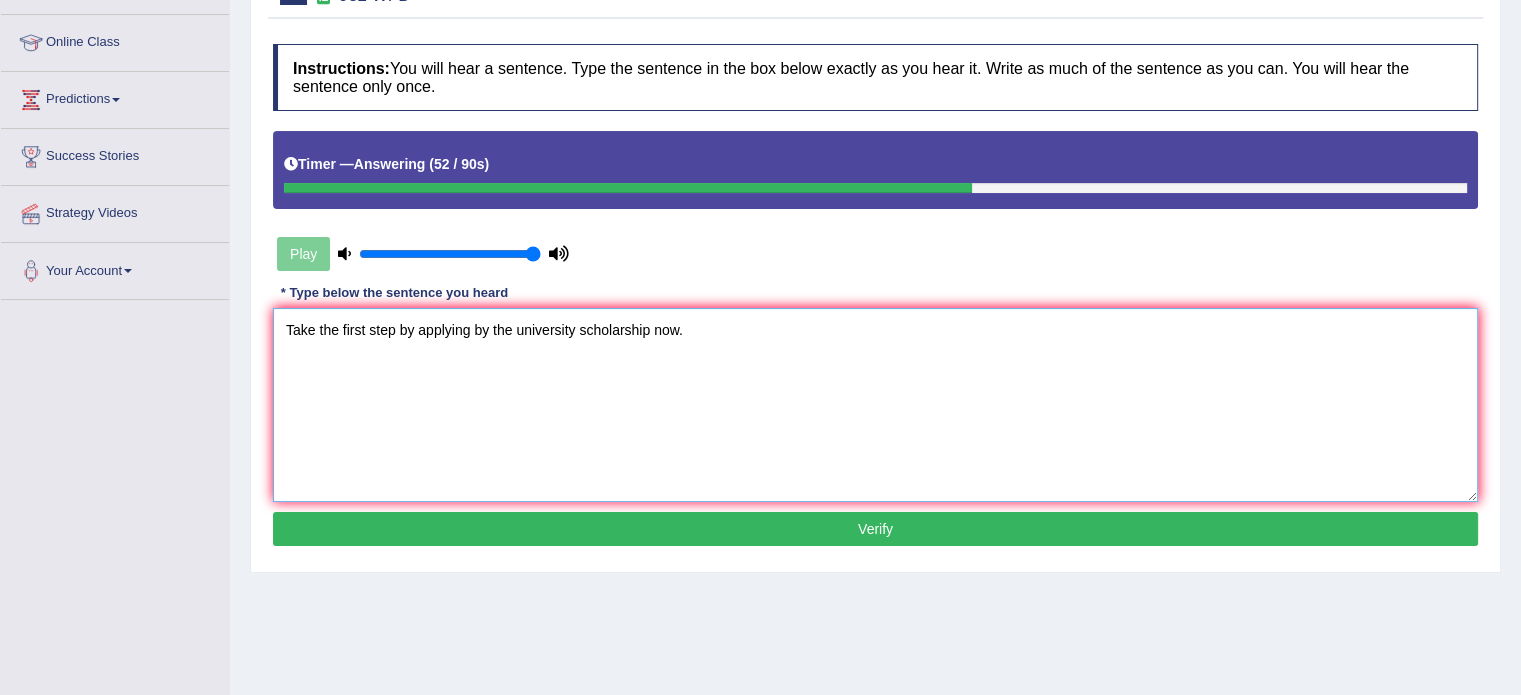 click on "Take the first step by applying by the university scholarship now." at bounding box center [875, 405] 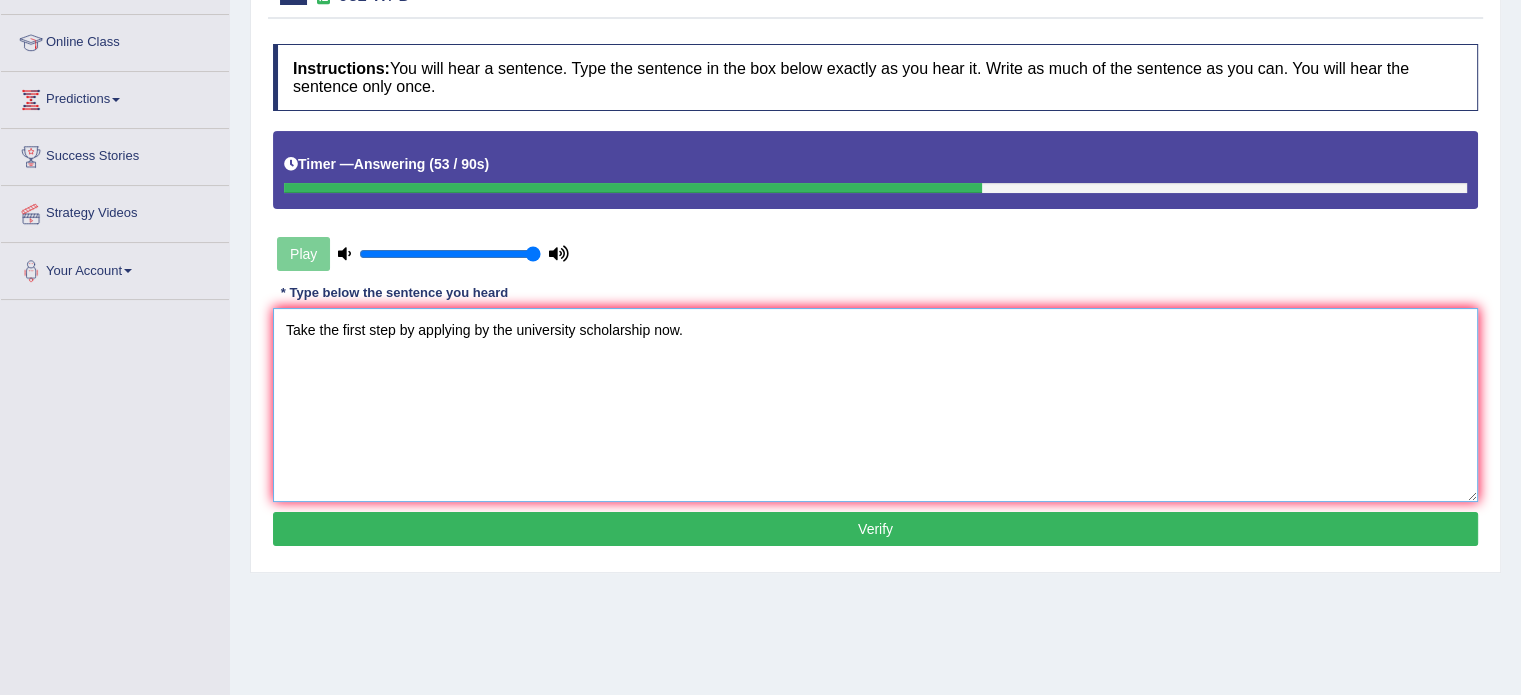 click on "Take the first step by applying by the university scholarship now." at bounding box center (875, 405) 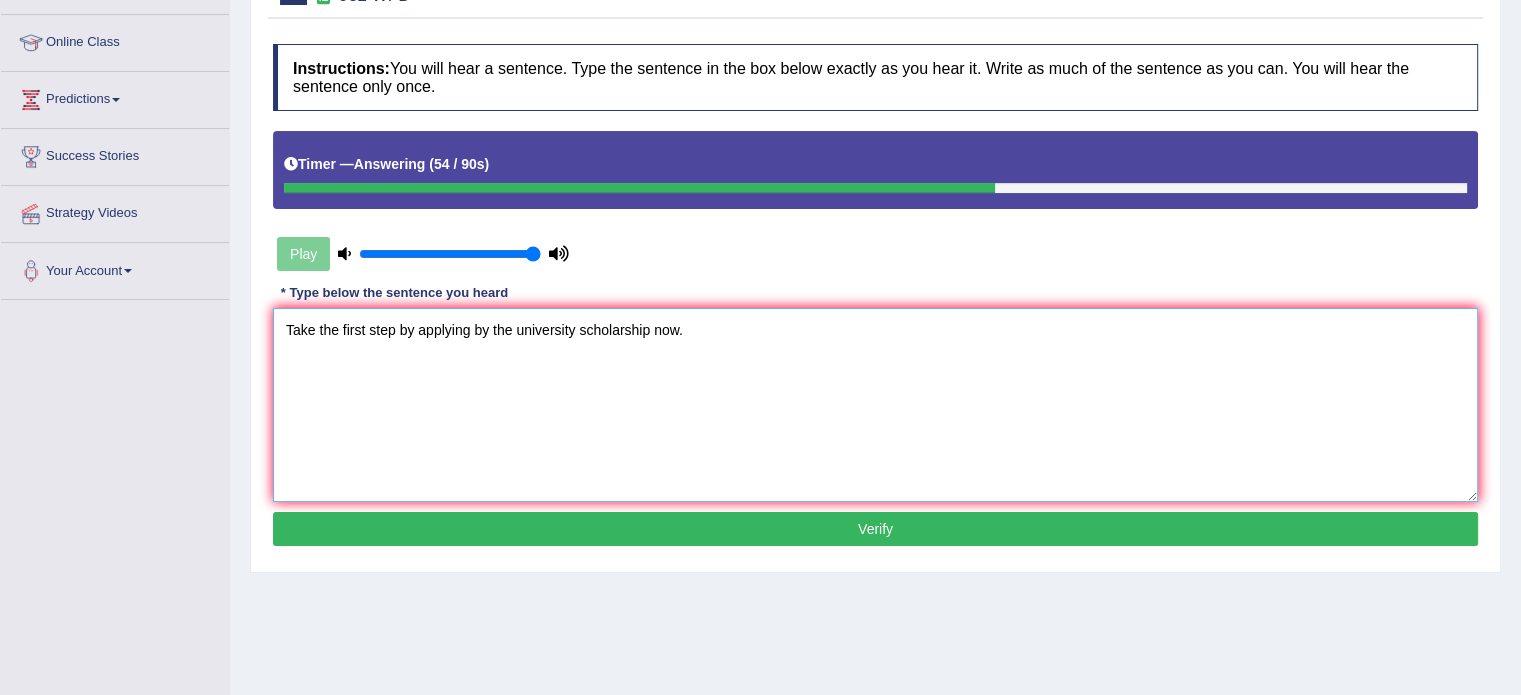 click on "Take the first step by applying by the university scholarship now." at bounding box center (875, 405) 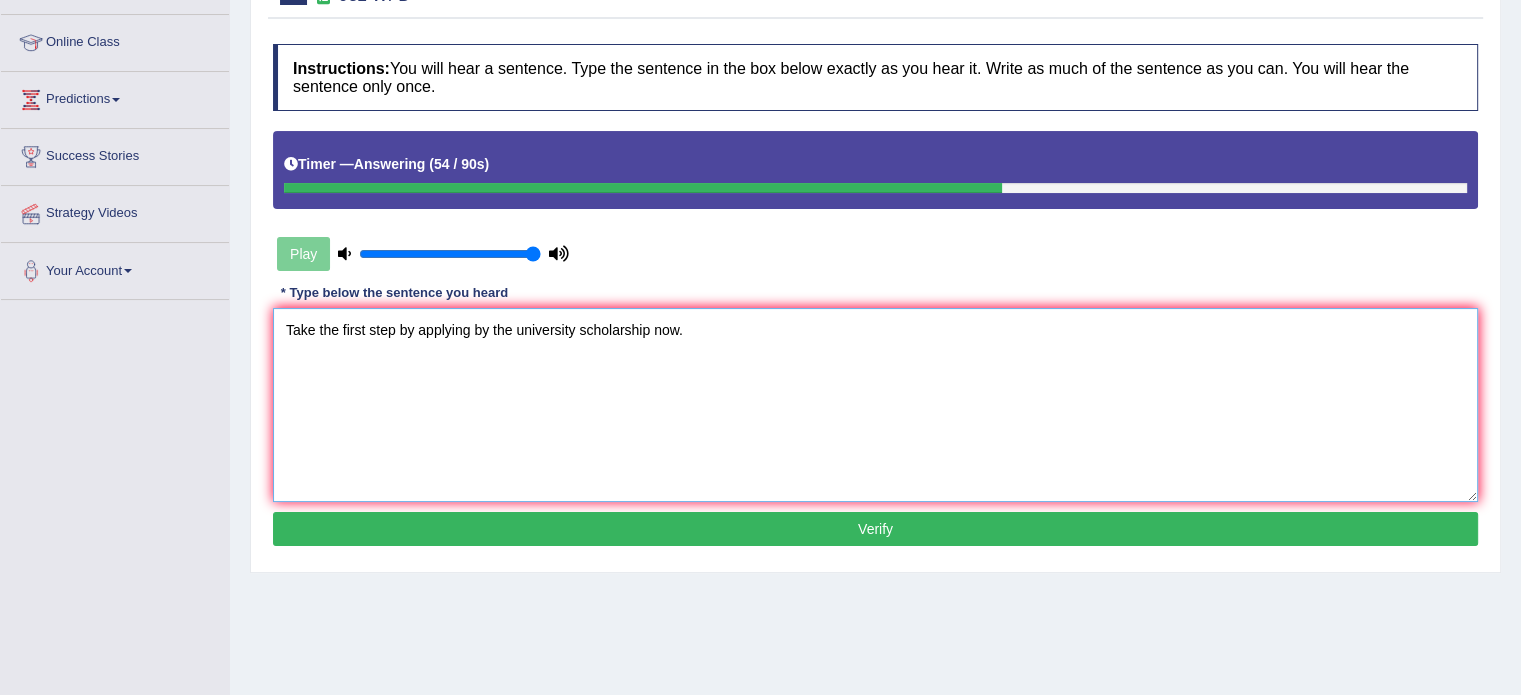 click on "Take the first step by applying by the university scholarship now." at bounding box center [875, 405] 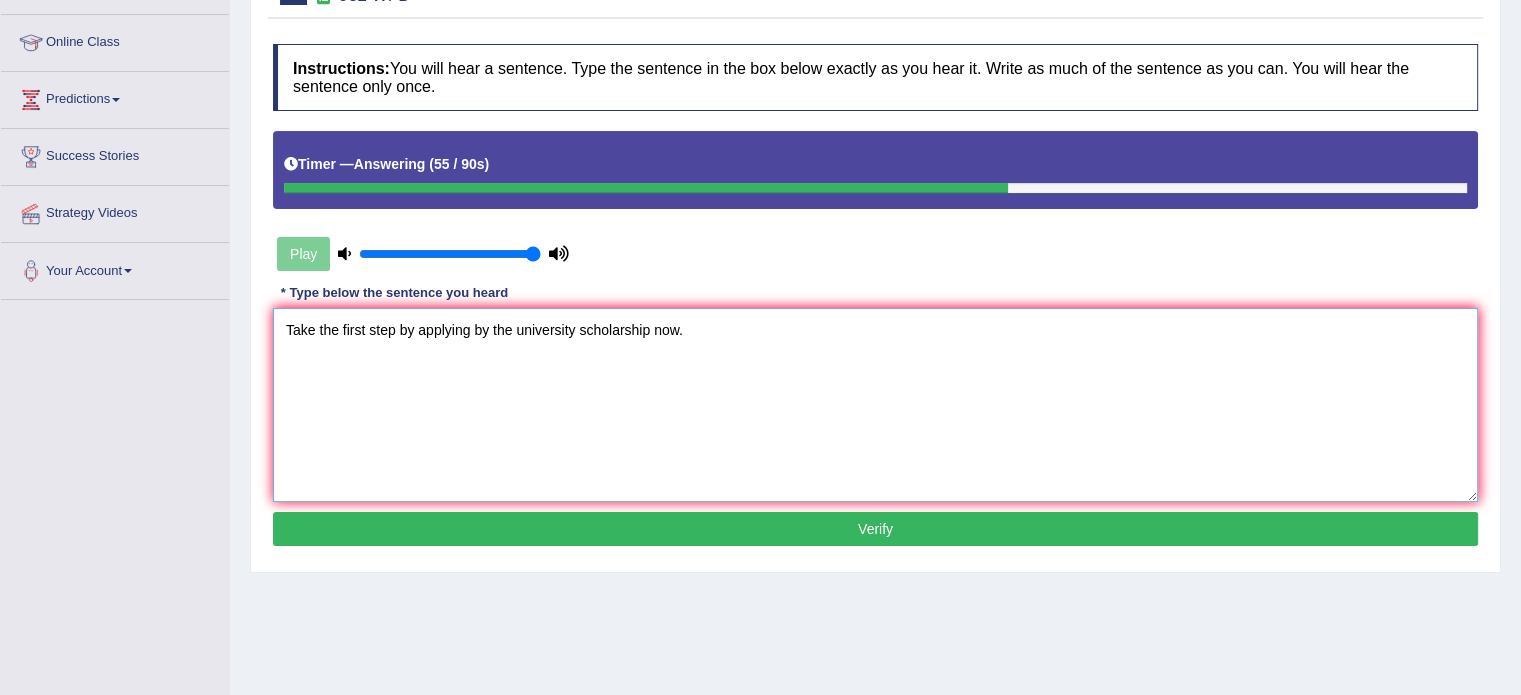 click on "Take the first step by applying by the university scholarship now." at bounding box center (875, 405) 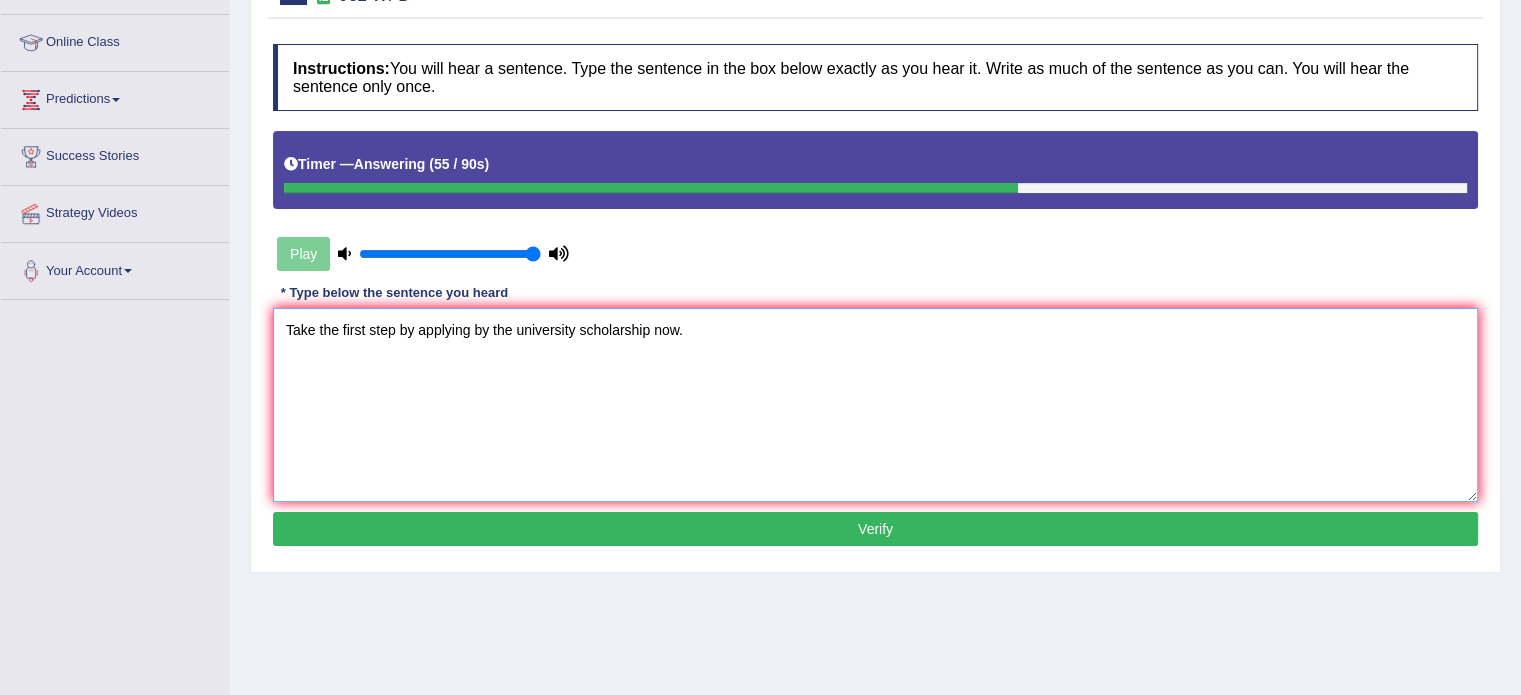 click on "Take the first step by applying by the university scholarship now." at bounding box center (875, 405) 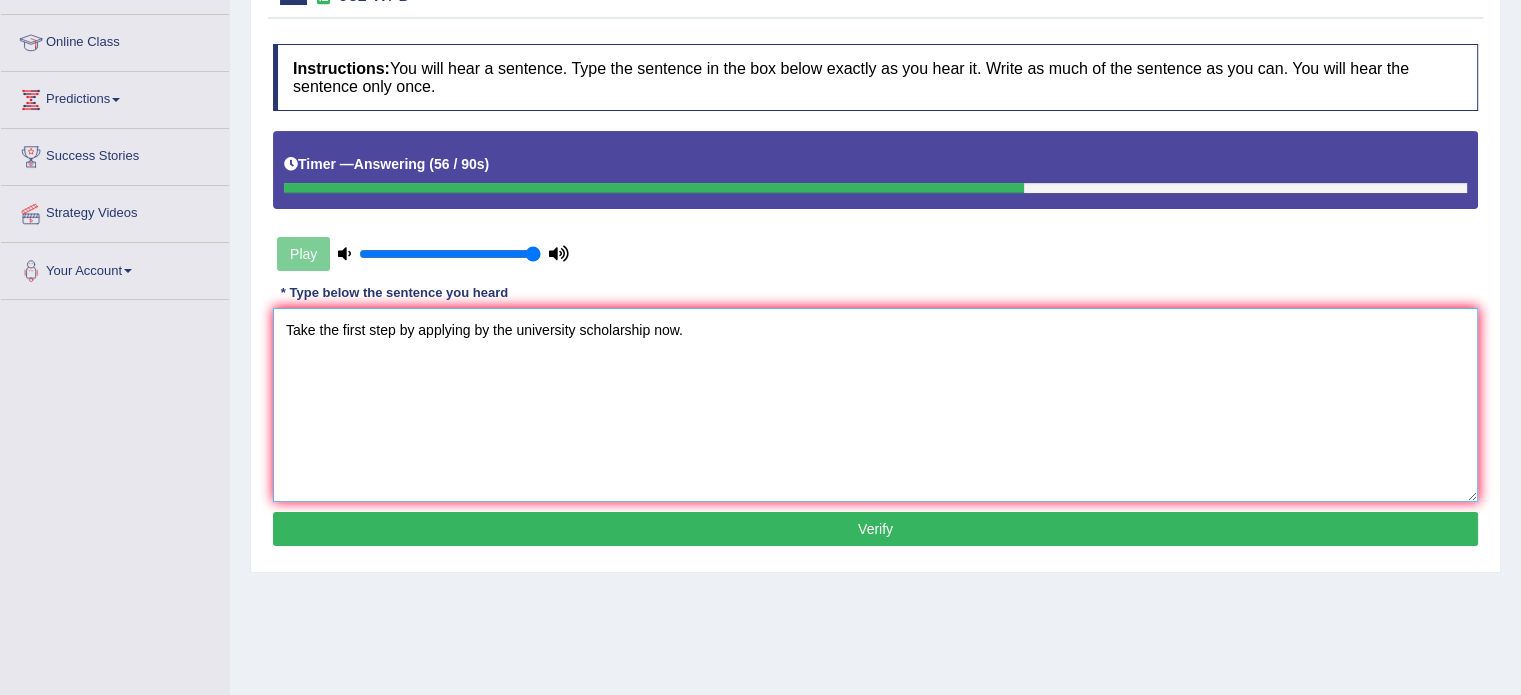 click on "Take the first step by applying by the university scholarship now." at bounding box center [875, 405] 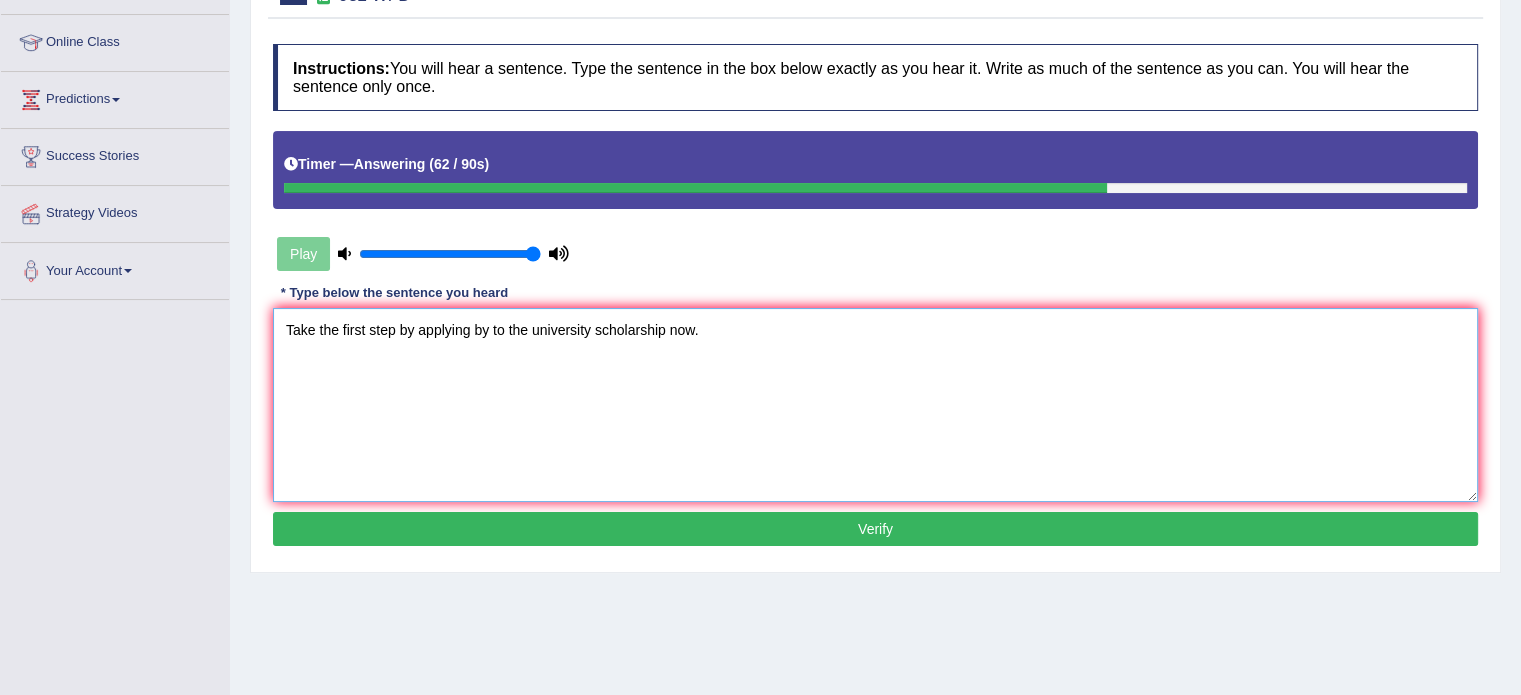 click on "Take the first step by applying by to  a the university scholarship now." at bounding box center (875, 405) 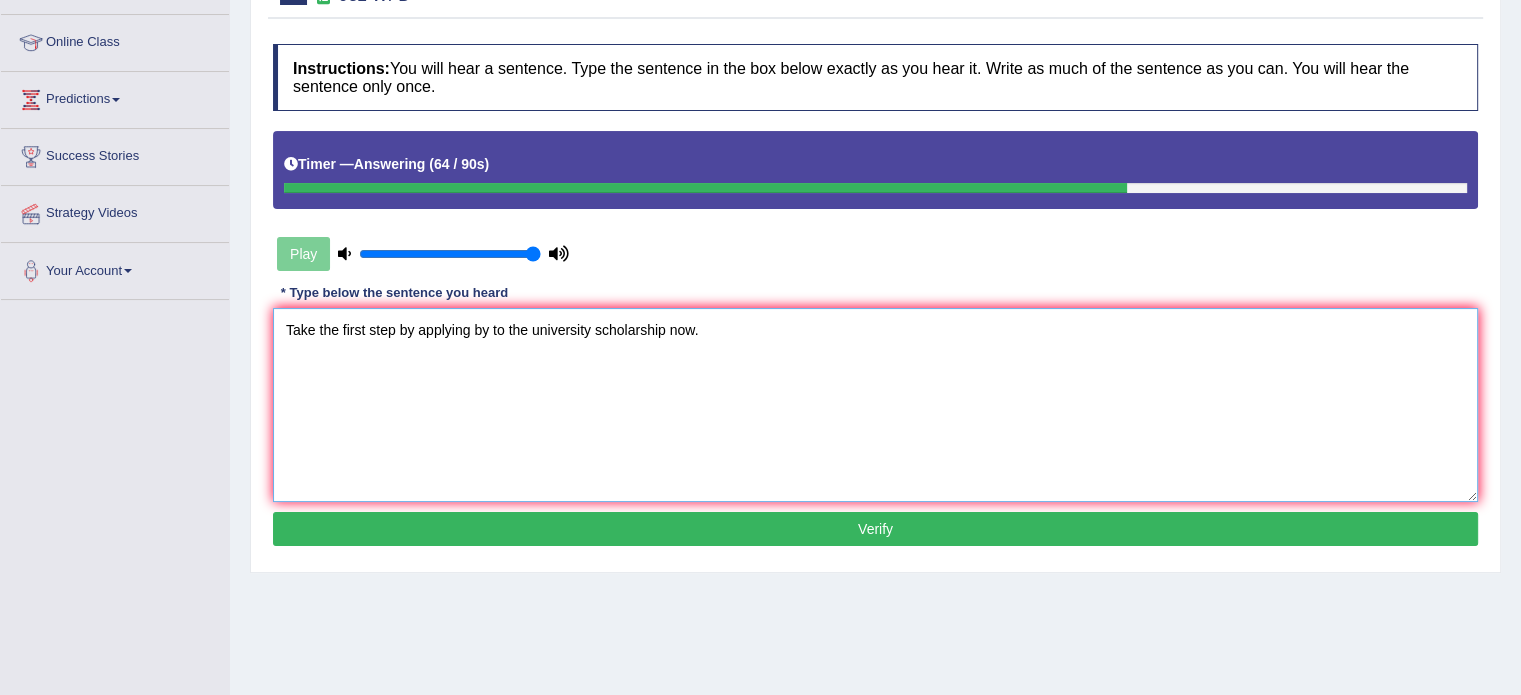 click on "Take the first step by applying by to  a the university scholarship now." at bounding box center (875, 405) 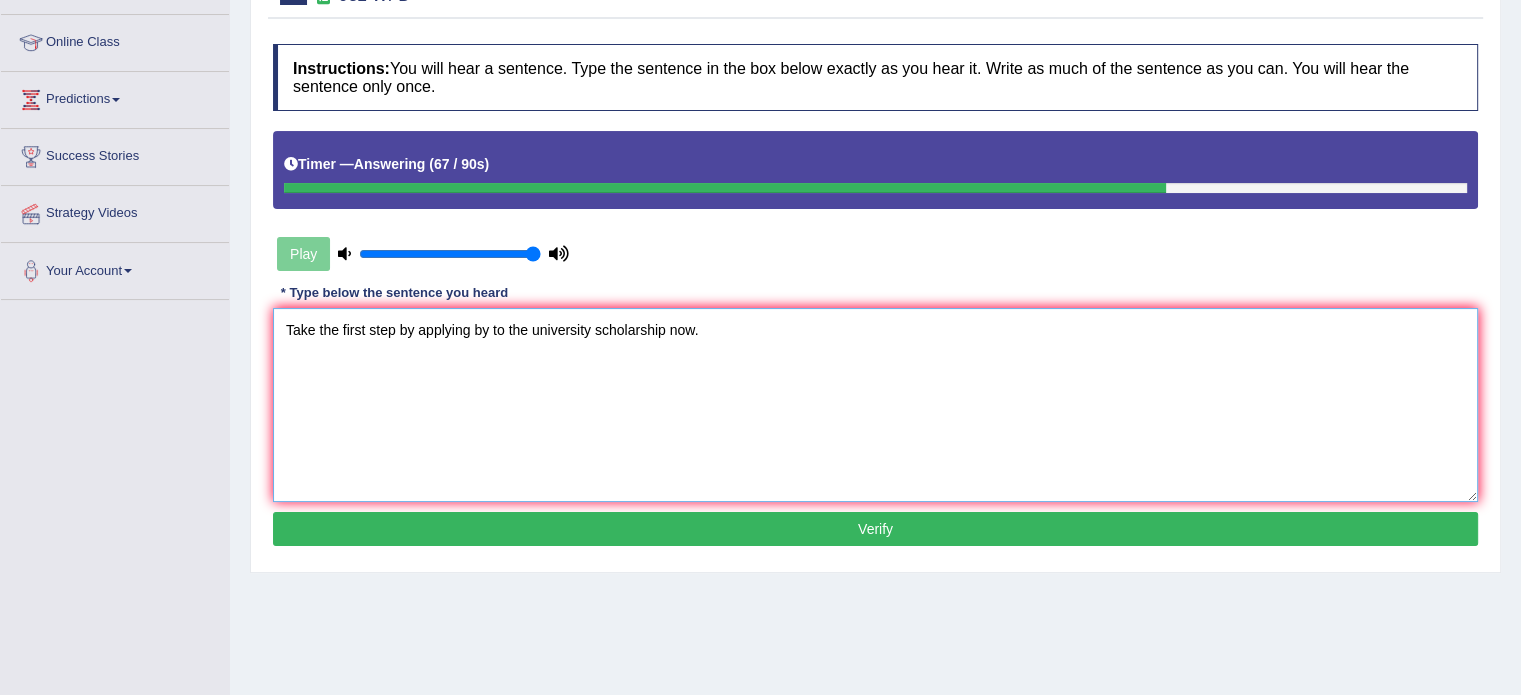 type on "Take the first step by applying by to  a the university scholarship now." 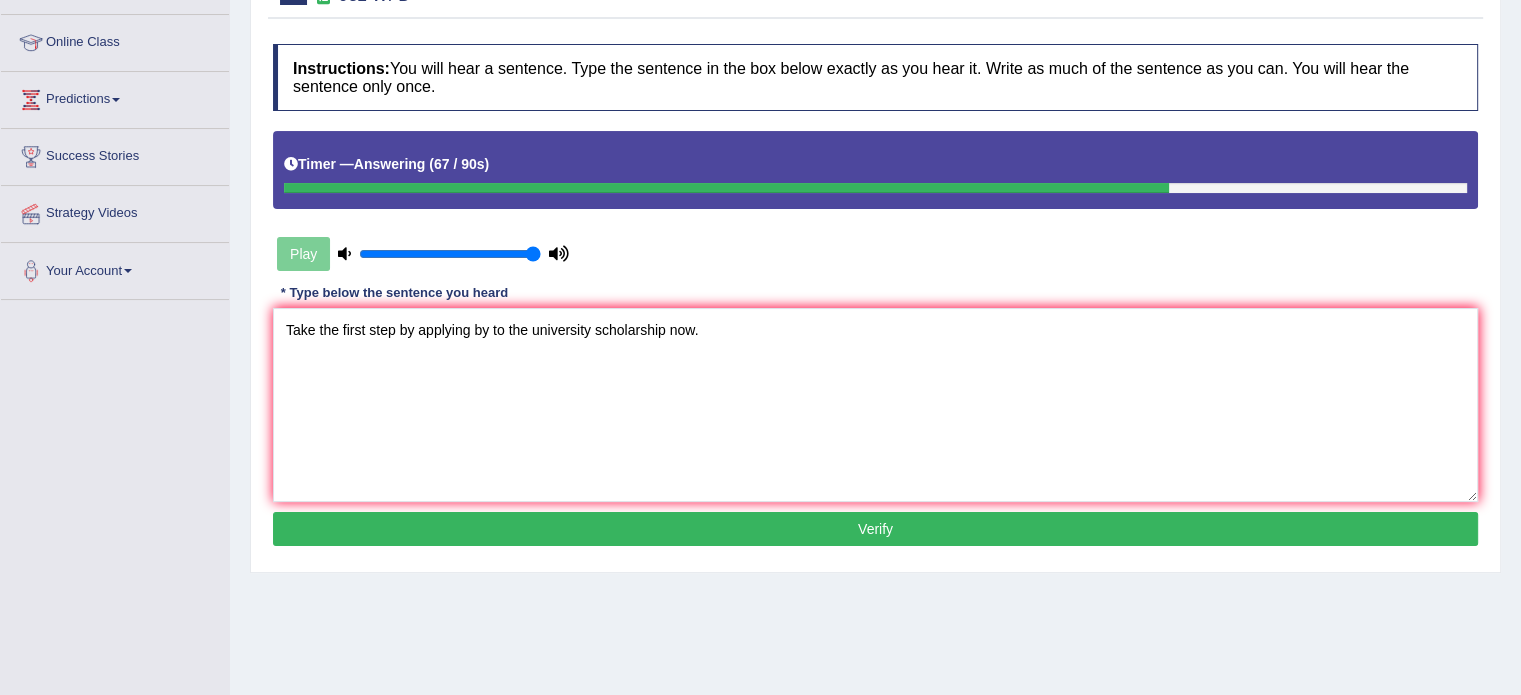 click on "Verify" at bounding box center [875, 529] 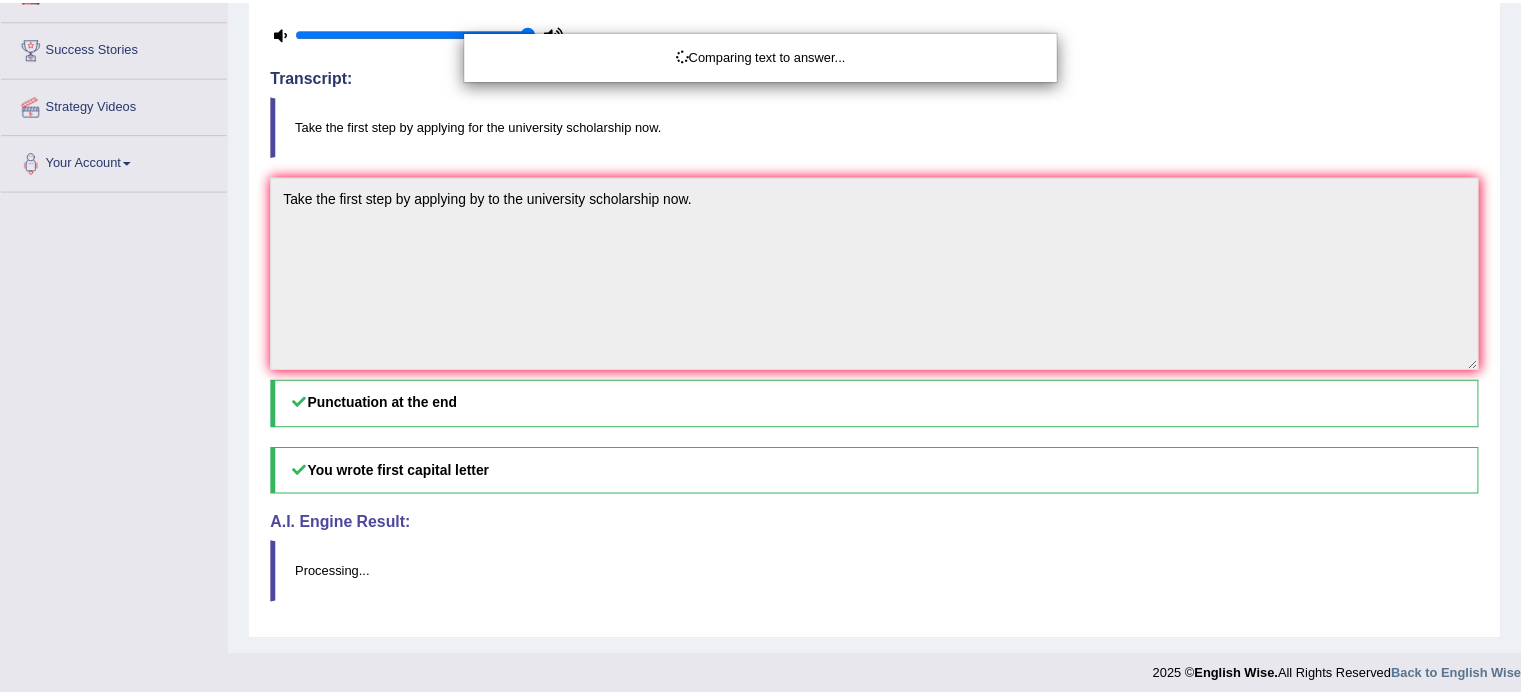 scroll, scrollTop: 371, scrollLeft: 0, axis: vertical 